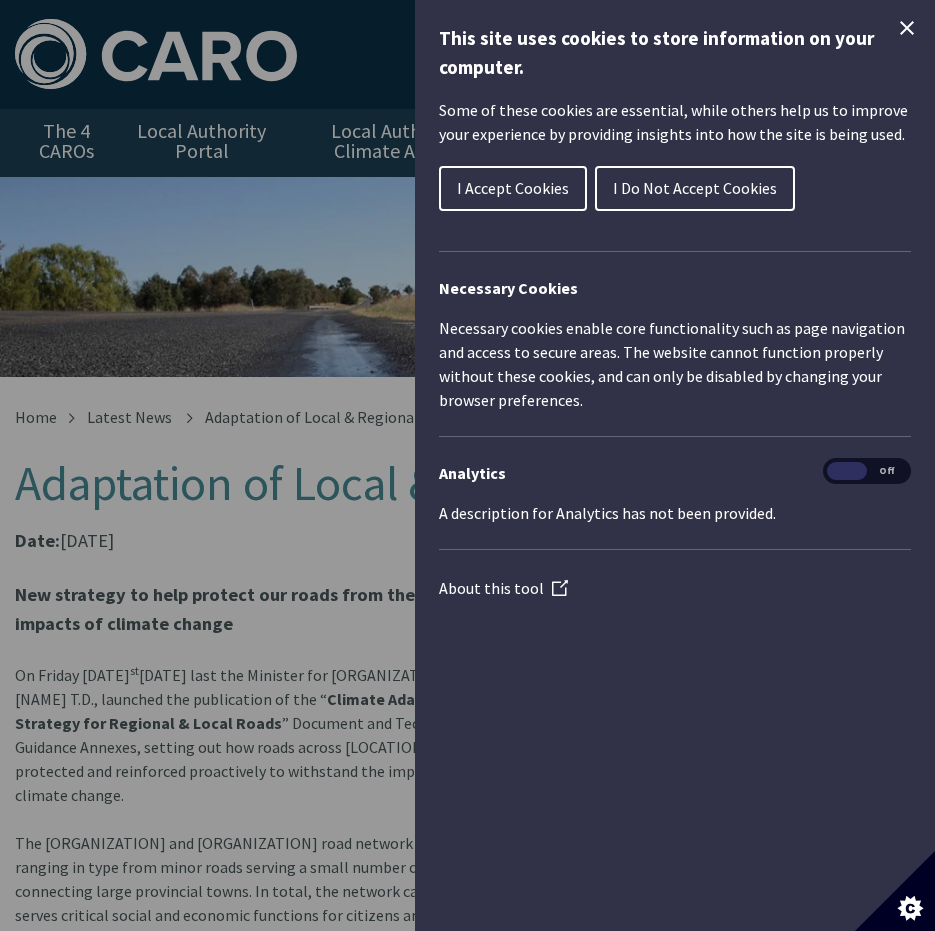 scroll, scrollTop: 0, scrollLeft: 0, axis: both 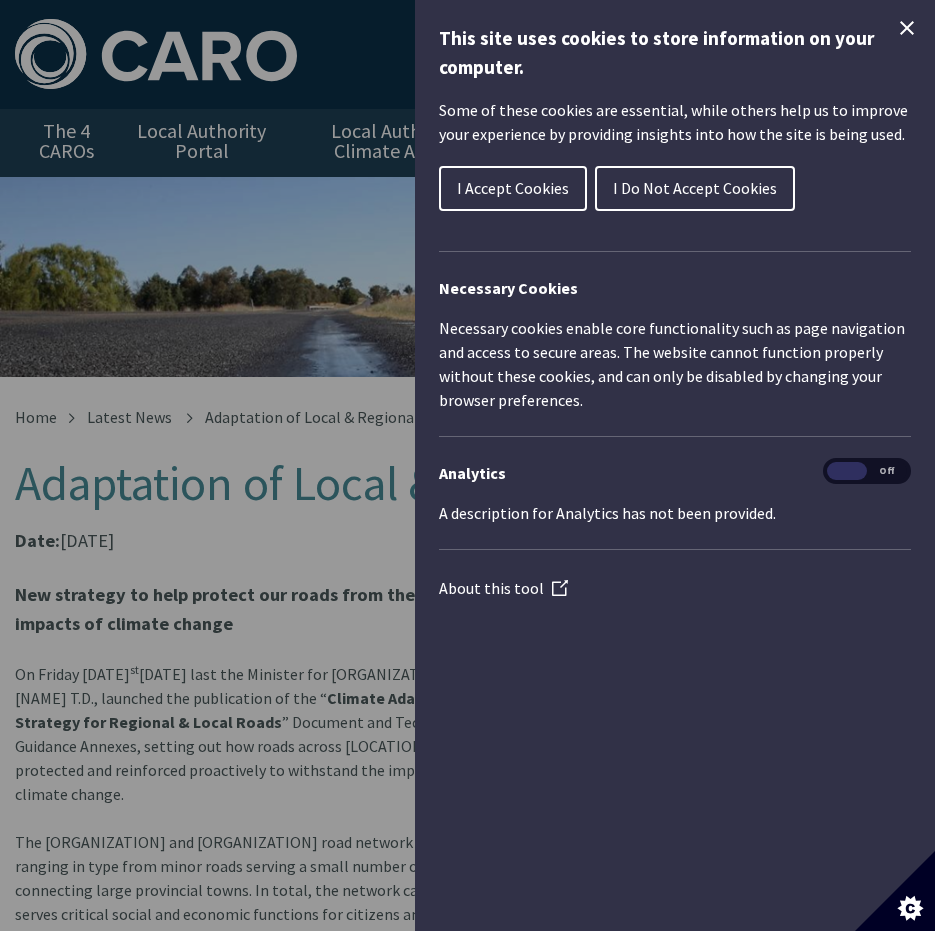 click on "This site uses cookies to store information on your computer. Some of these cookies are essential, while others help us to improve your experience by providing insights into how the site is being used. I Accept Cookies I Do Not Accept Cookies Necessary Cookies Necessary cookies enable core functionality such as page navigation and access to secure areas. The website cannot function properly without these cookies, and can only be disabled by changing your browser preferences. Analytics A description for Analytics has not been provided. Analytics On Off About this tool (Opens in a new window)" at bounding box center [675, 465] 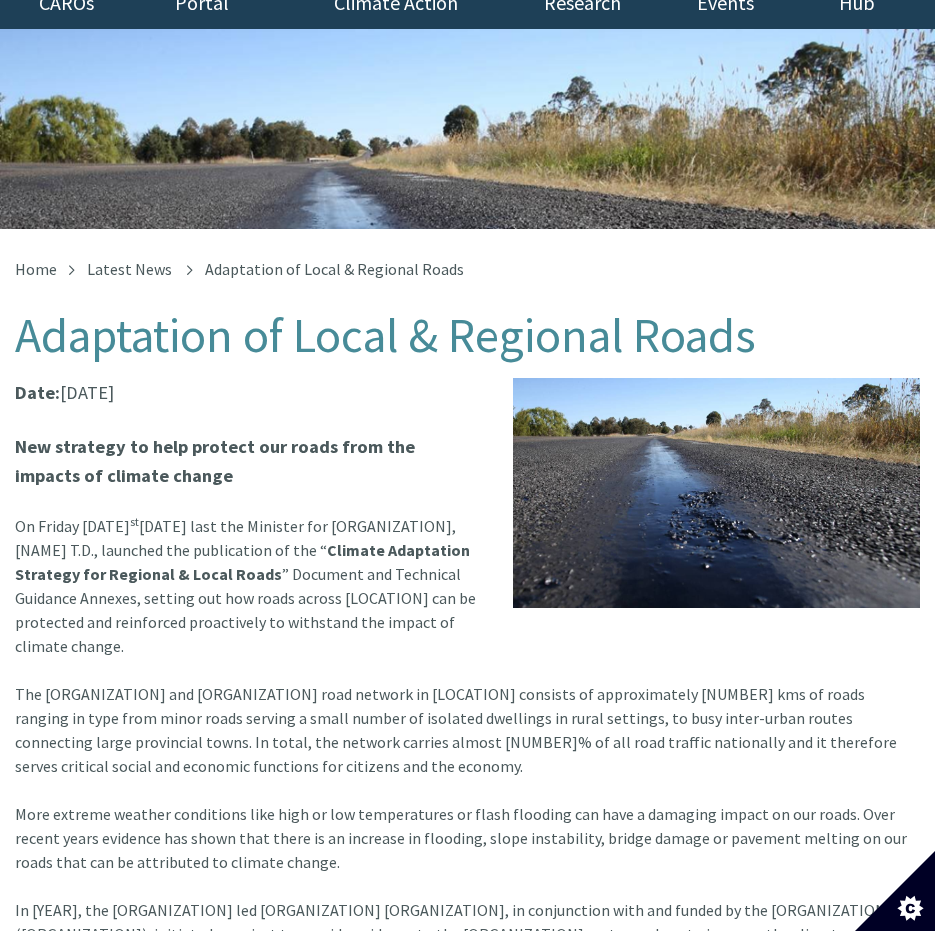 scroll, scrollTop: 200, scrollLeft: 0, axis: vertical 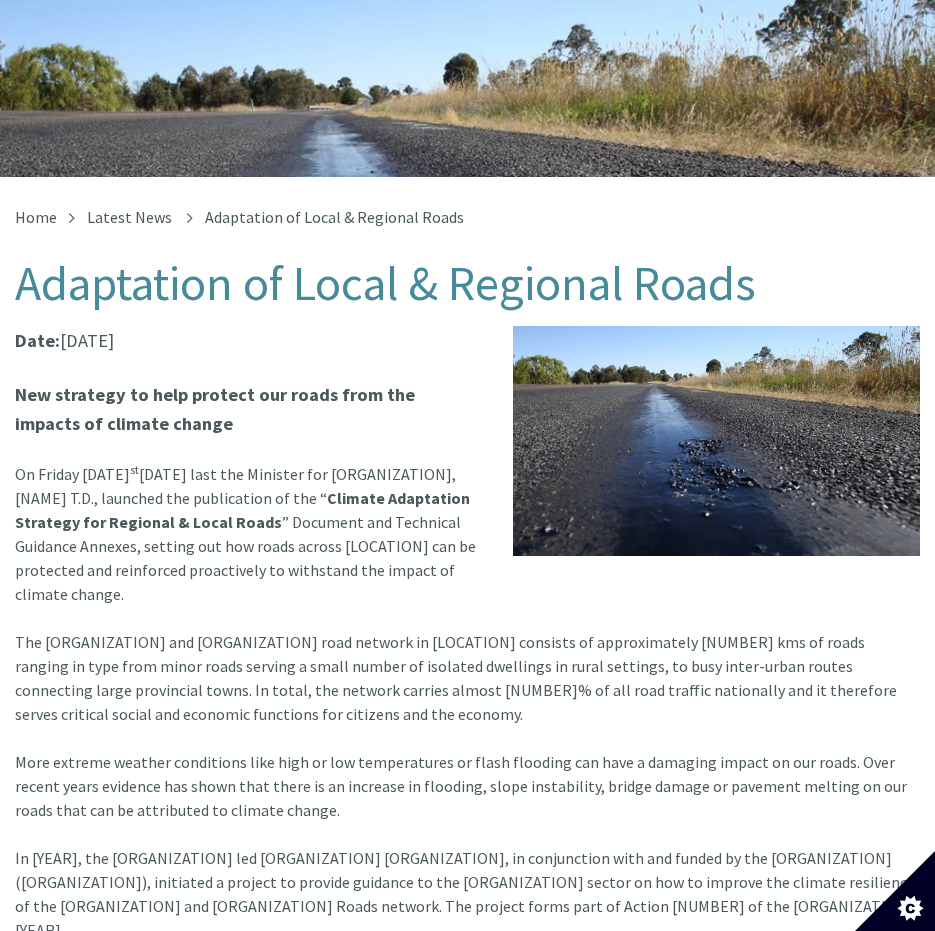 drag, startPoint x: 57, startPoint y: 469, endPoint x: 393, endPoint y: 578, distance: 353.23788 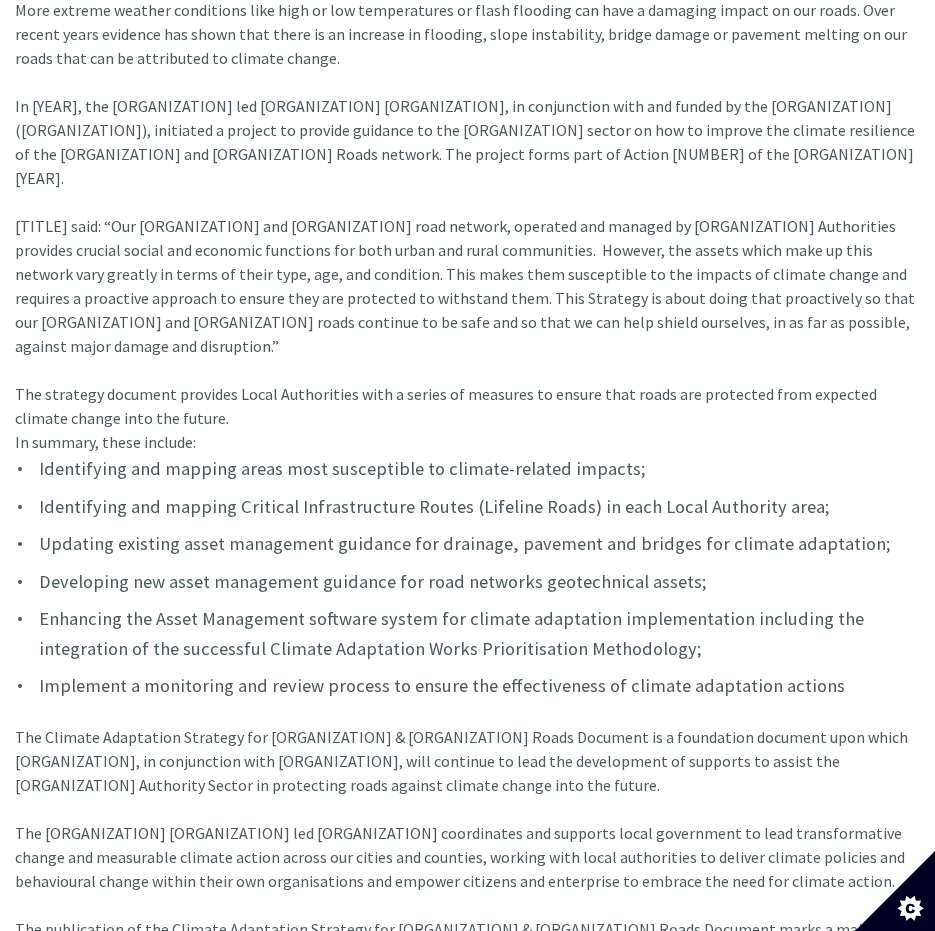 scroll, scrollTop: 1100, scrollLeft: 0, axis: vertical 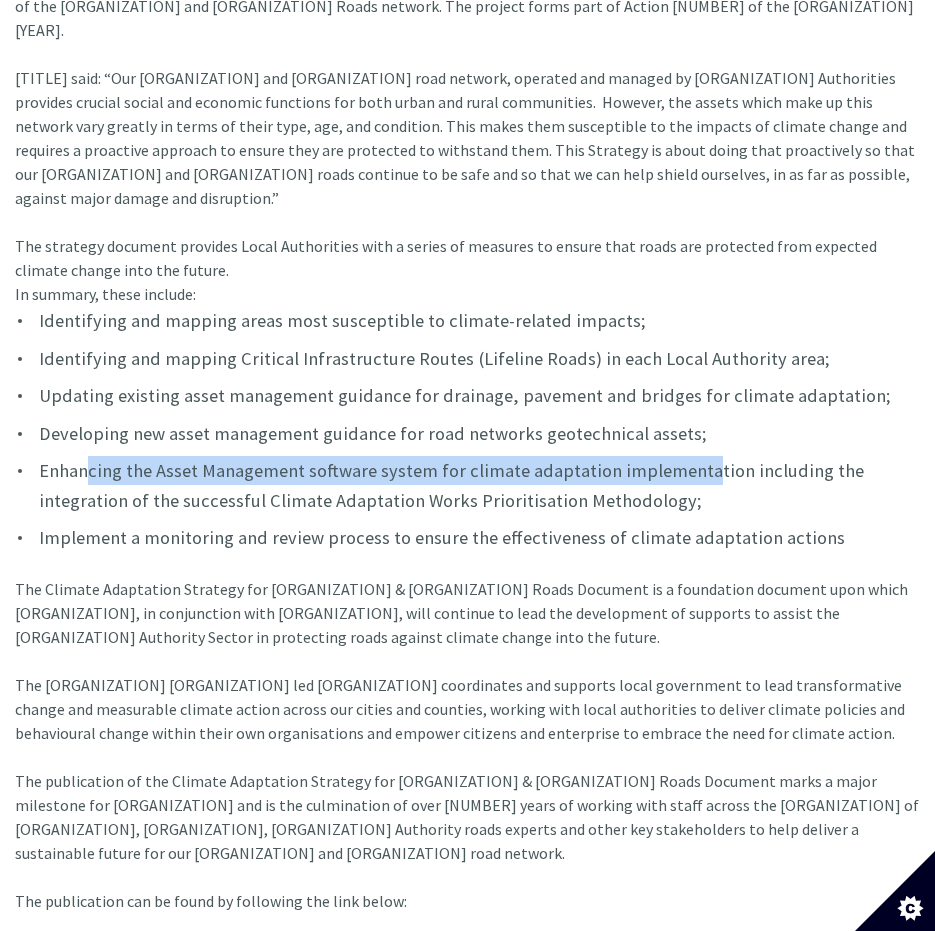 drag, startPoint x: 91, startPoint y: 405, endPoint x: 694, endPoint y: 405, distance: 603 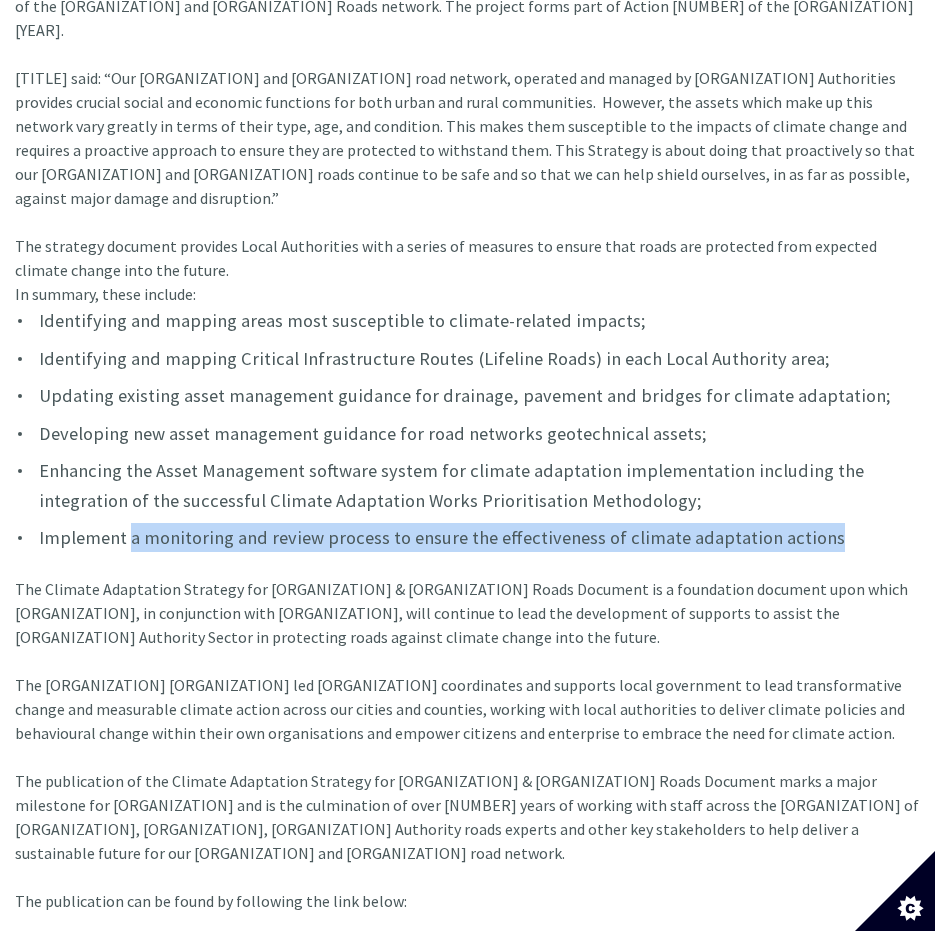 drag, startPoint x: 441, startPoint y: 466, endPoint x: 889, endPoint y: 466, distance: 448 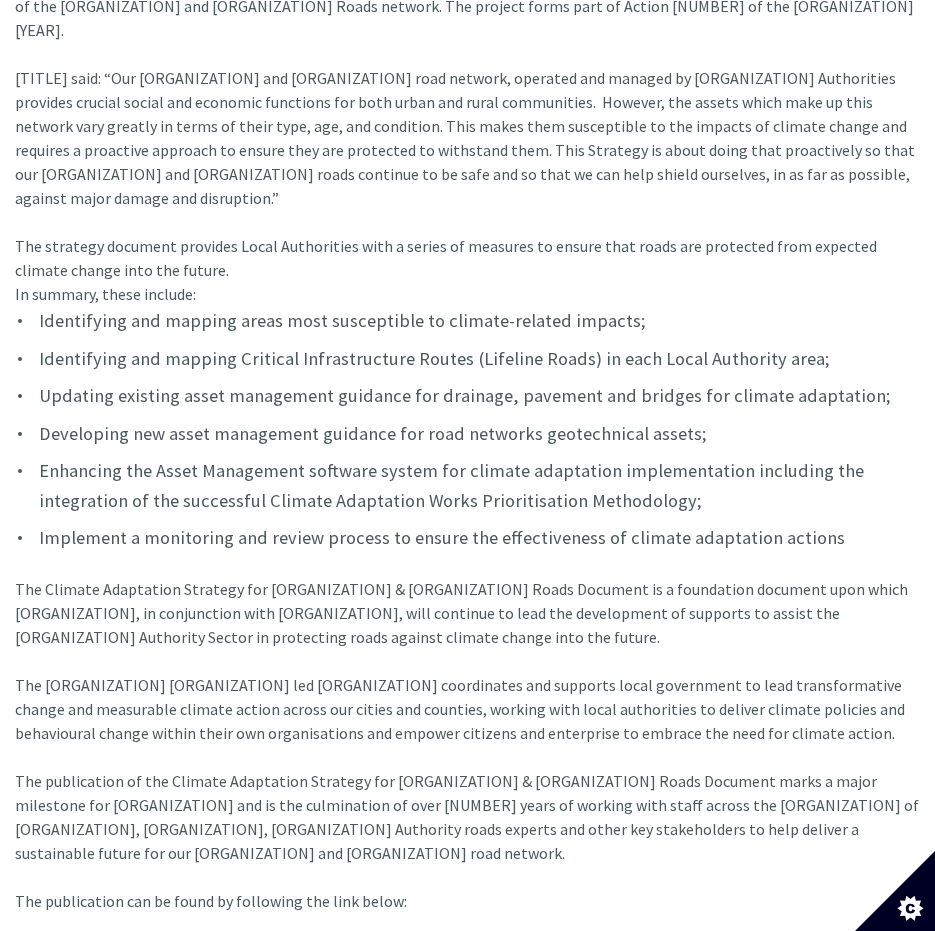 drag, startPoint x: 889, startPoint y: 466, endPoint x: 805, endPoint y: 487, distance: 86.58522 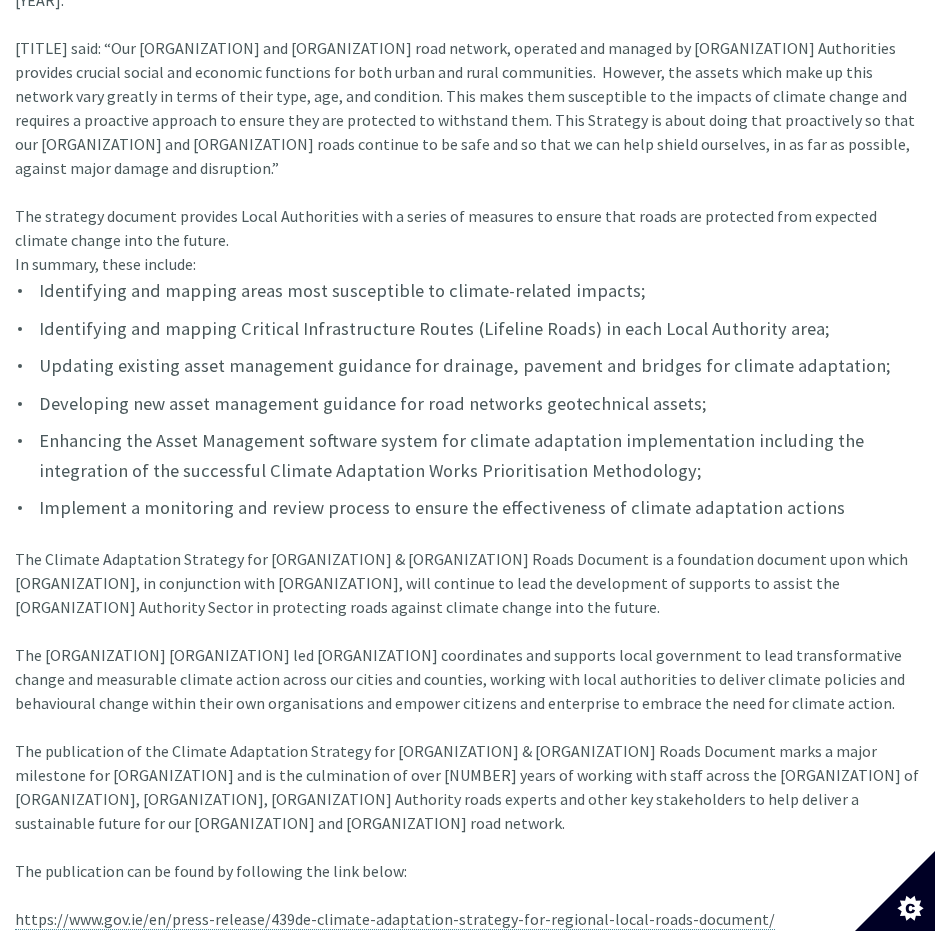 scroll, scrollTop: 1200, scrollLeft: 0, axis: vertical 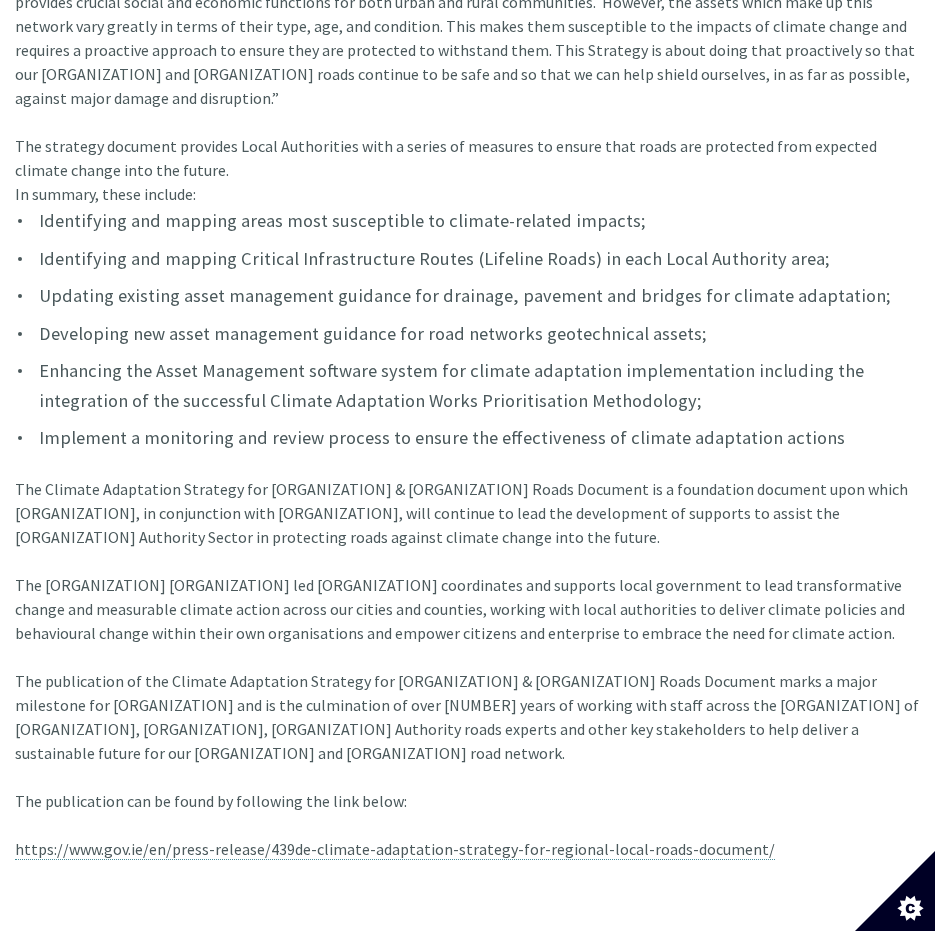 click on "Date:  [DATE]
New strategy to help protect our roads from the impacts of climate change
On Friday [DATE] last the Minister for [ORGANIZATION], [NAME] T.D., launched the publication of the “ Climate Adaptation Strategy for [ORGANIZATION] & [ORGANIZATION] Roads ” Document and Technical Guidance Annexes, setting out how roads across [LOCATION] can be protected and reinforced proactively to withstand the impact of climate change.
The [ORGANIZATION] and [ORGANIZATION] road network in [LOCATION] consists of approximately [NUMBER] kms of roads ranging in type from minor roads serving a small number of isolated dwellings in rural settings, to busy inter-urban routes connecting large provincial towns. In total, the network carries almost [NUMBER]% of all road traffic nationally and it therefore serves critical social and economic functions for citizens and the economy.
In summary, these include:" at bounding box center [467, 105] 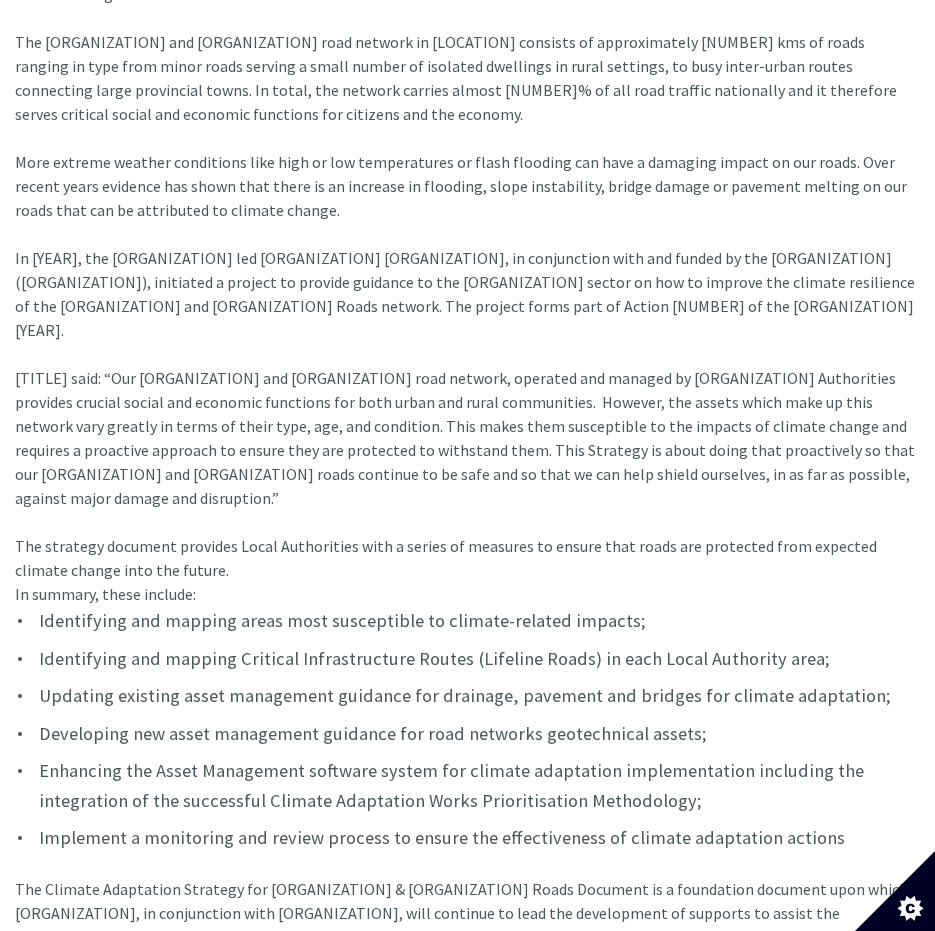 scroll, scrollTop: 900, scrollLeft: 0, axis: vertical 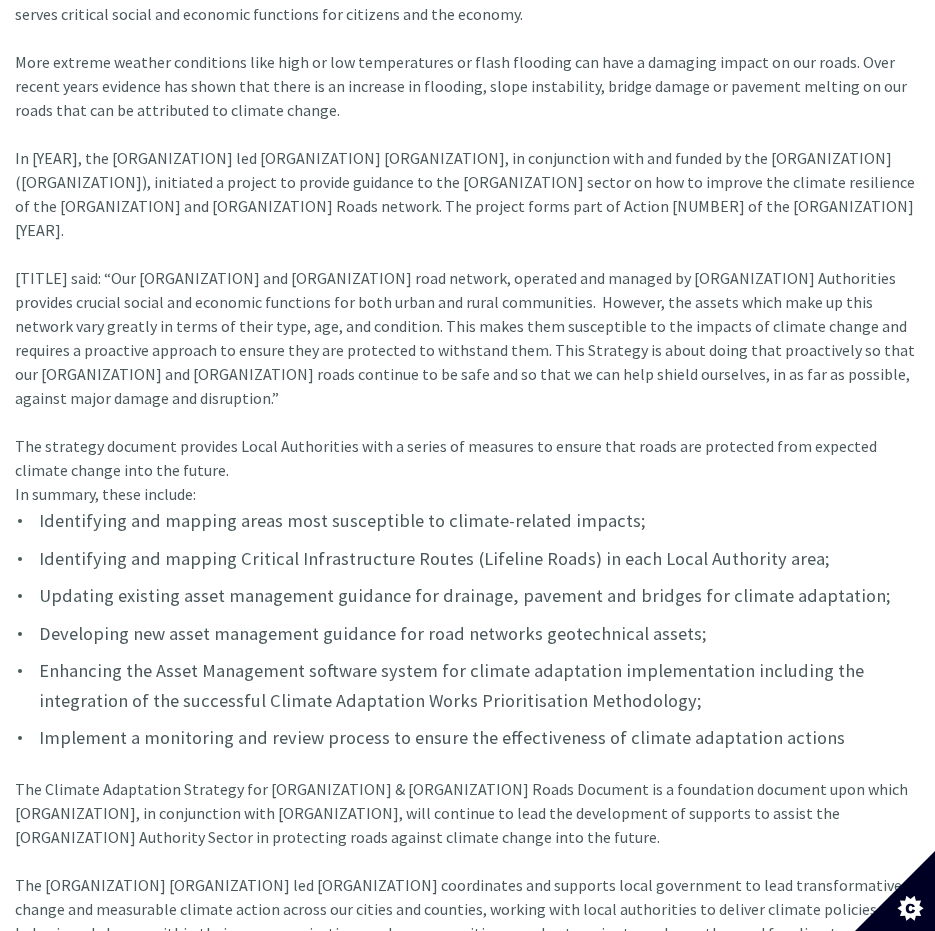 click on "Developing new asset management guidance for road networks geotechnical assets;" at bounding box center [467, 633] 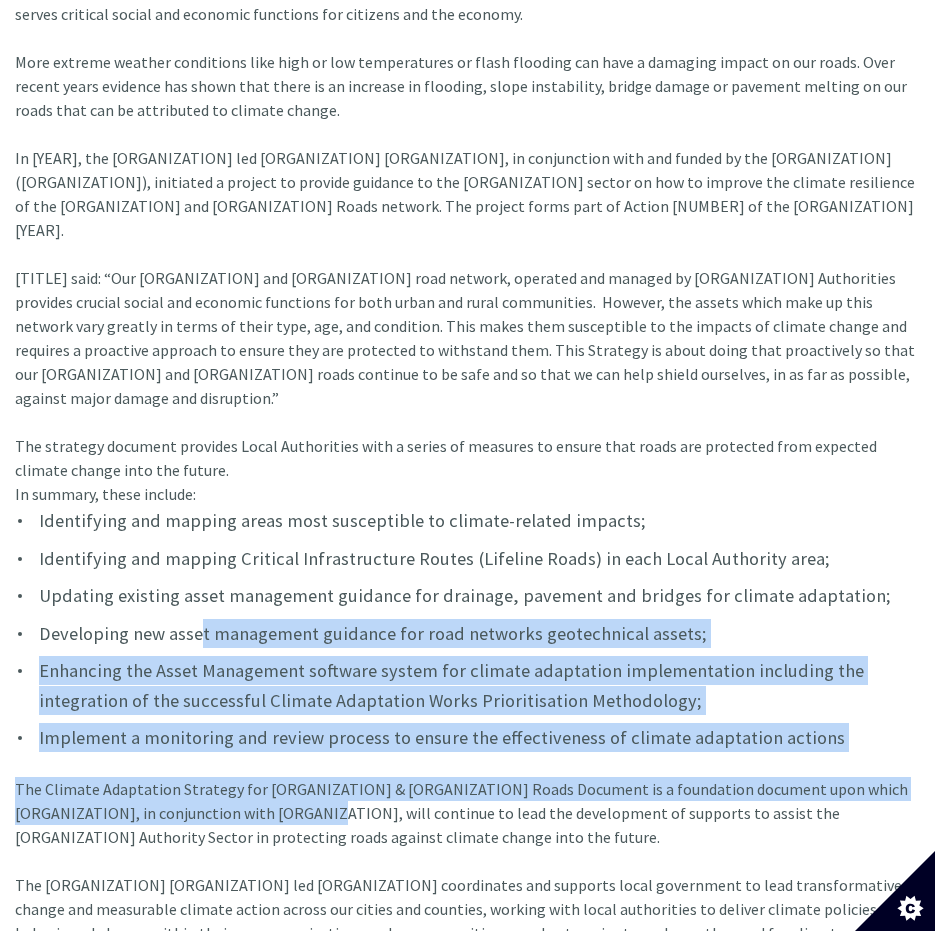 drag, startPoint x: 222, startPoint y: 746, endPoint x: 199, endPoint y: 545, distance: 202.31165 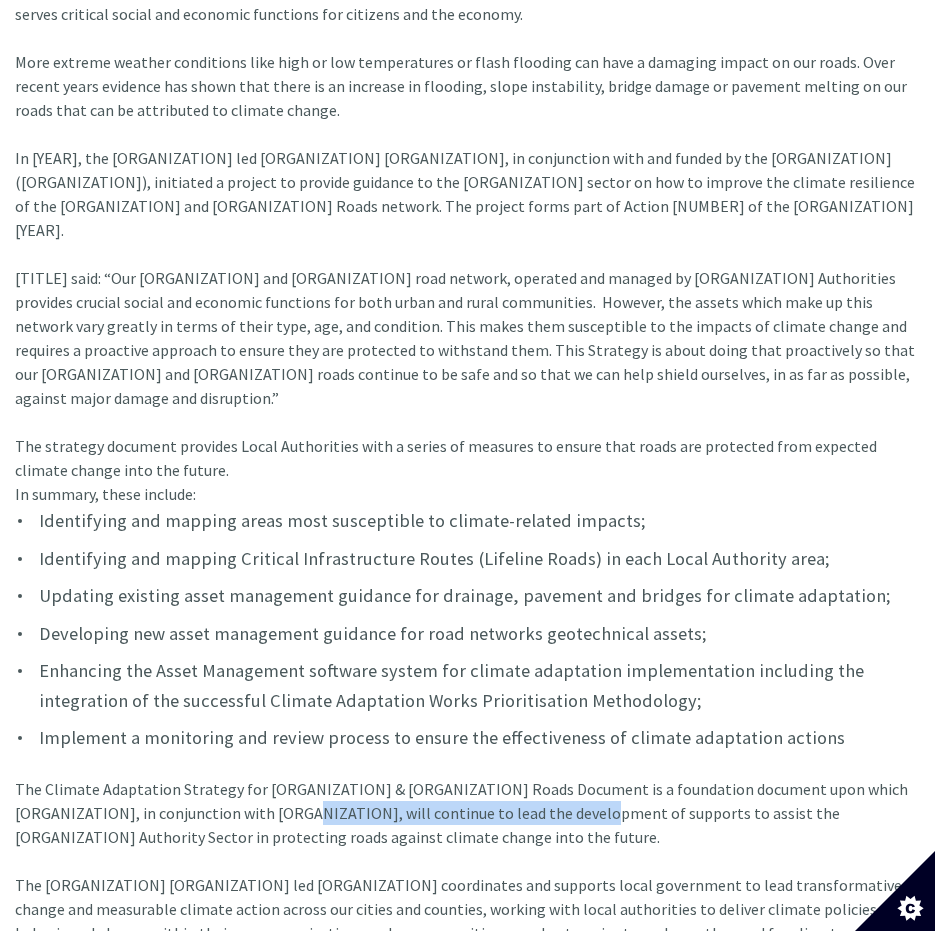 drag, startPoint x: 201, startPoint y: 751, endPoint x: 494, endPoint y: 750, distance: 293.0017 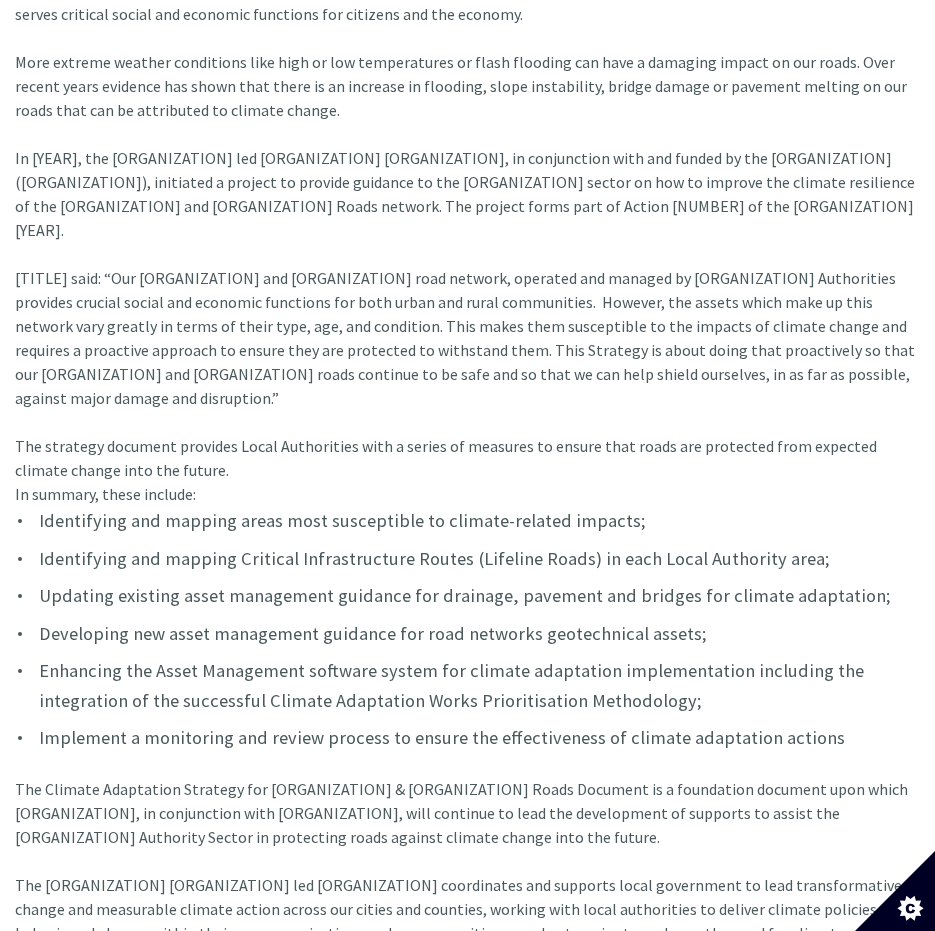 drag, startPoint x: 494, startPoint y: 750, endPoint x: 739, endPoint y: 752, distance: 245.00816 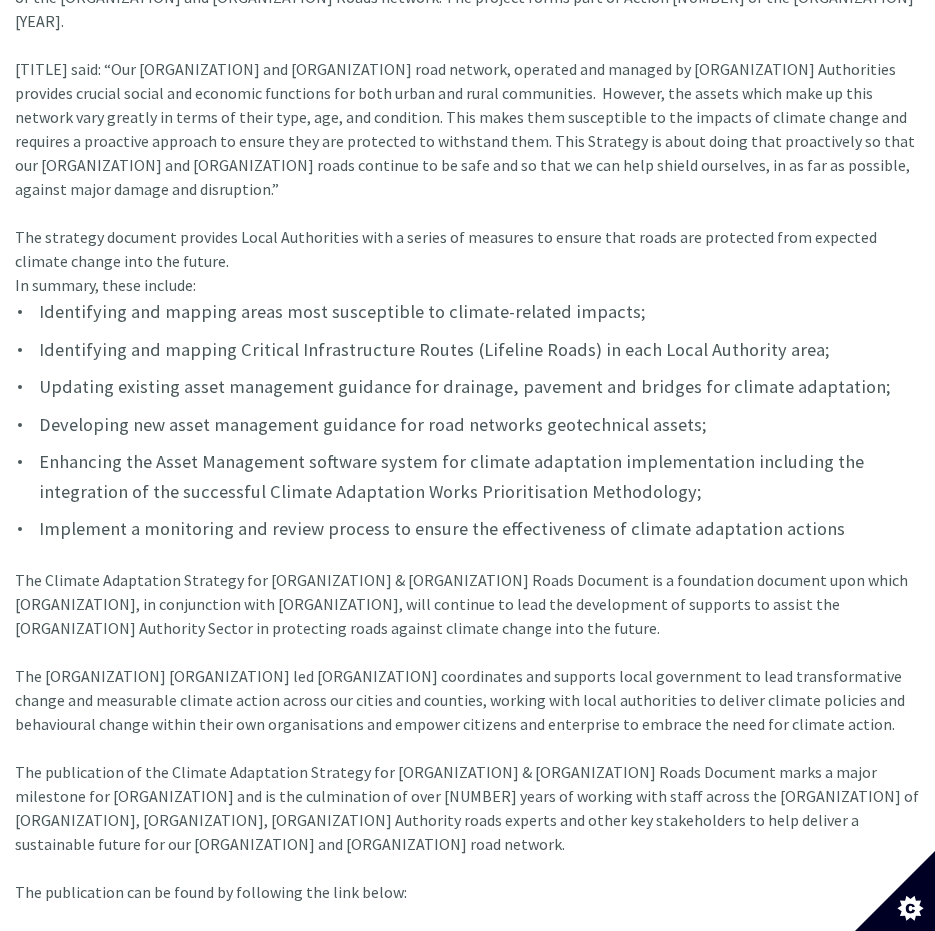 scroll, scrollTop: 1099, scrollLeft: 0, axis: vertical 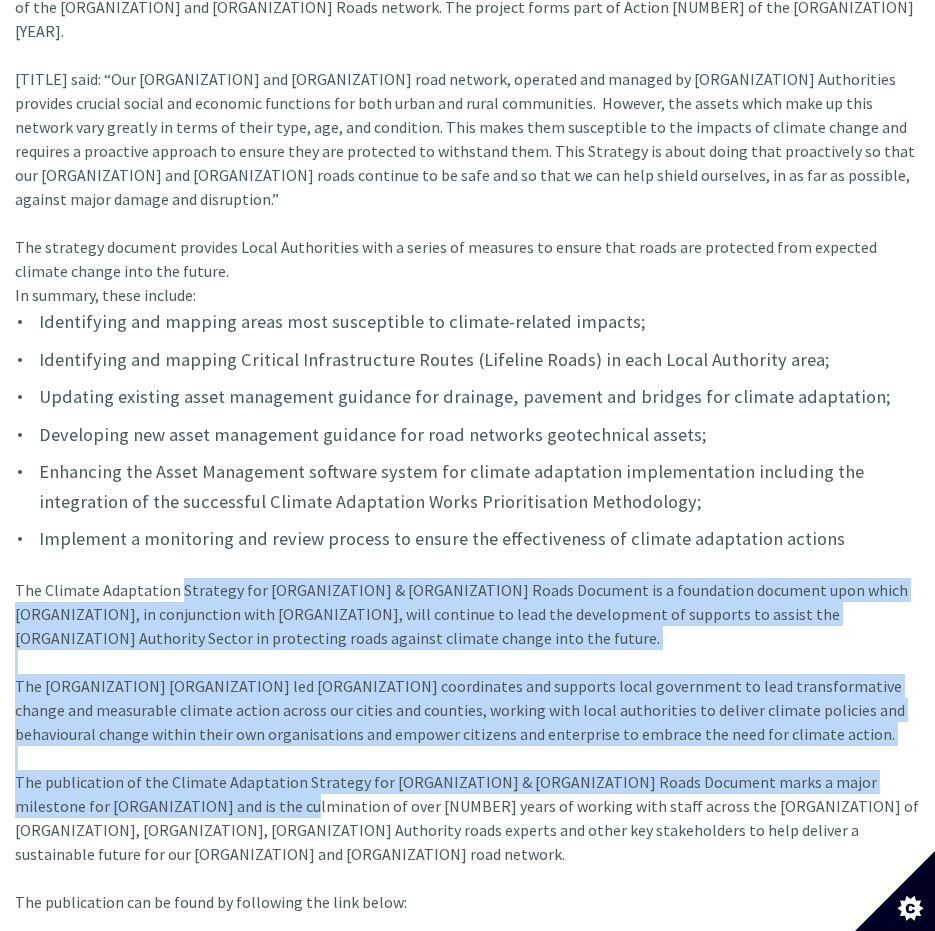 drag, startPoint x: 191, startPoint y: 744, endPoint x: 173, endPoint y: 525, distance: 219.73848 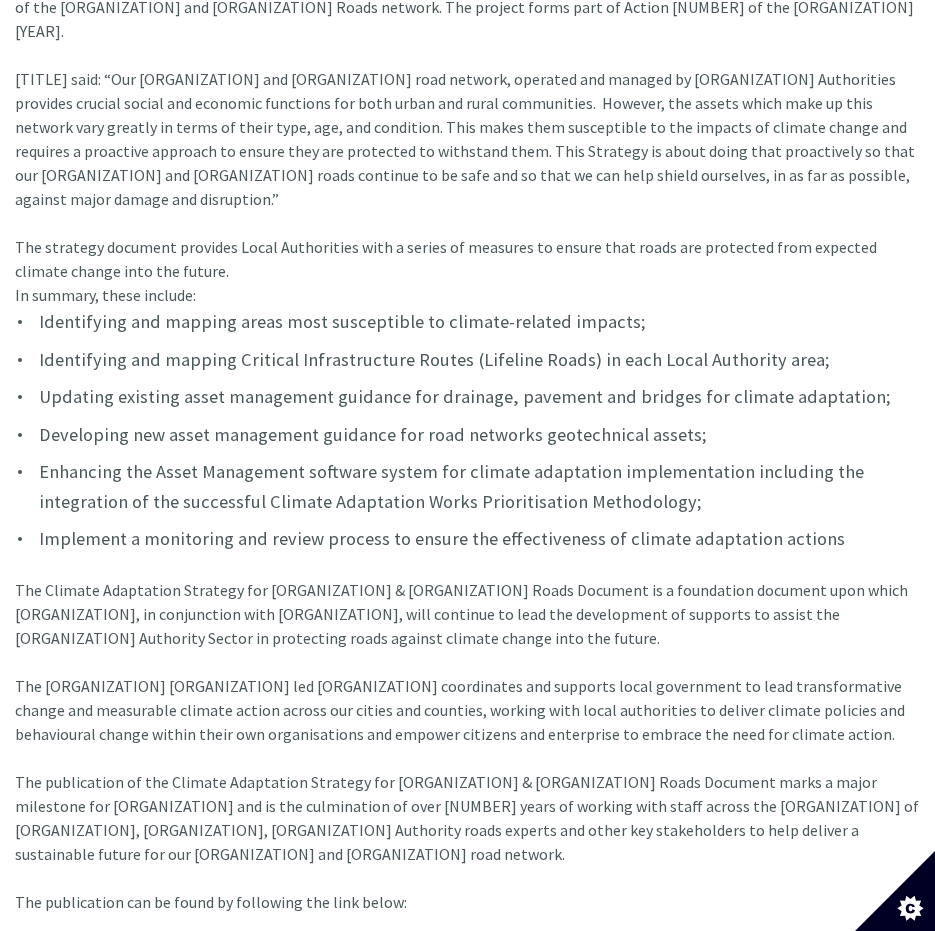 drag, startPoint x: 173, startPoint y: 525, endPoint x: 139, endPoint y: 527, distance: 34.058773 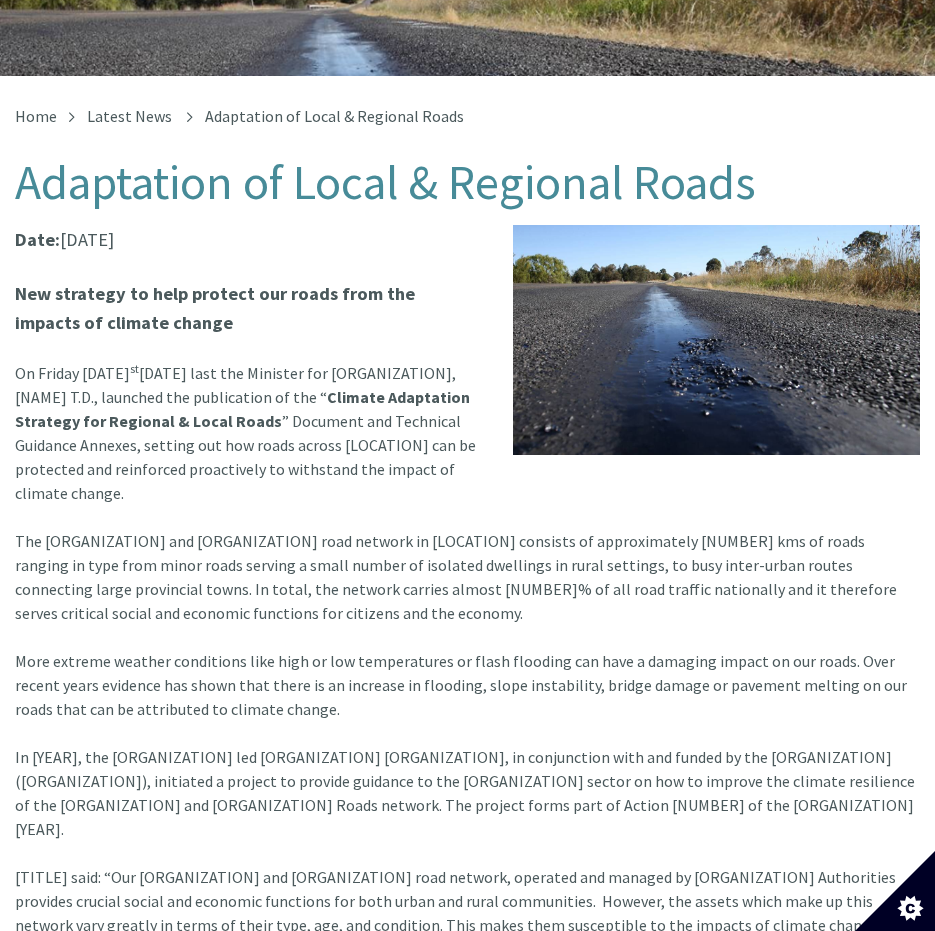 scroll, scrollTop: 299, scrollLeft: 0, axis: vertical 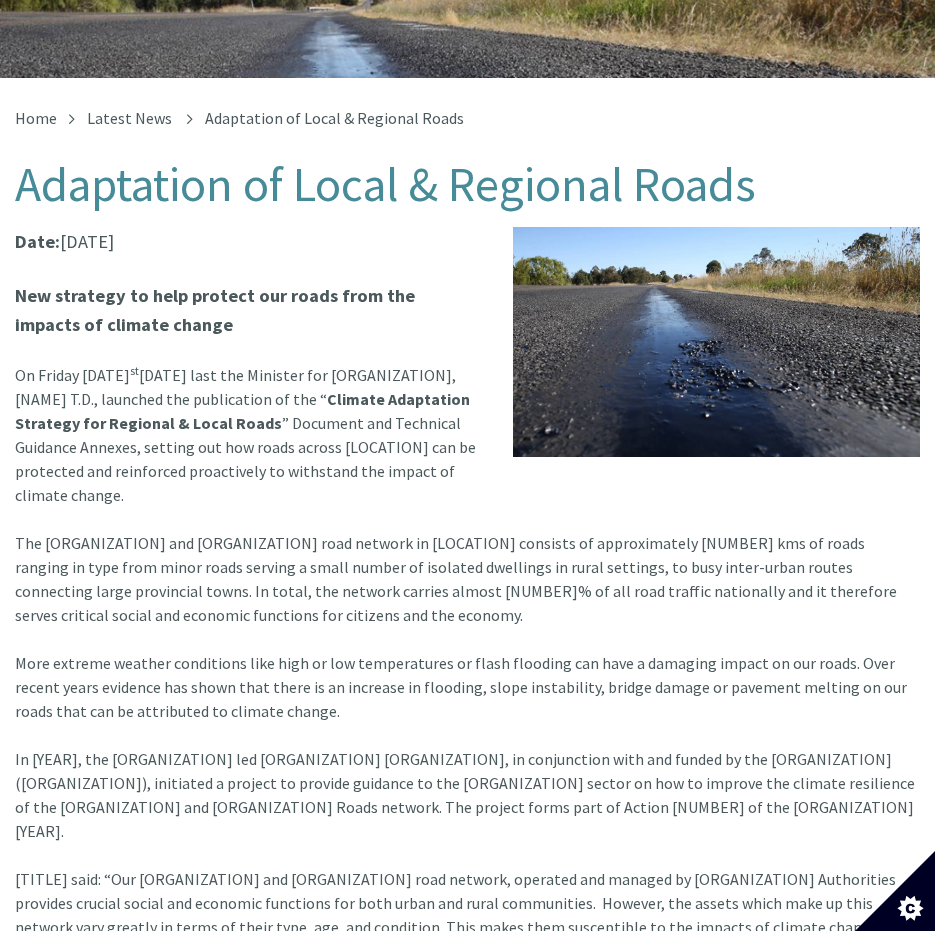 click on "Date:  [DATE]
New strategy to help protect our roads from the impacts of climate change
On Friday [DATE] last the Minister for [ORGANIZATION], [NAME] T.D., launched the publication of the “ Climate Adaptation Strategy for [ORGANIZATION] & [ORGANIZATION] Roads ” Document and Technical Guidance Annexes, setting out how roads across [LOCATION] can be protected and reinforced proactively to withstand the impact of climate change.
The [ORGANIZATION] and [ORGANIZATION] road network in [LOCATION] consists of approximately [NUMBER] kms of roads ranging in type from minor roads serving a small number of isolated dwellings in rural settings, to busy inter-urban routes connecting large provincial towns. In total, the network carries almost [NUMBER]% of all road traffic nationally and it therefore serves critical social and economic functions for citizens and the economy.
In summary, these include:" at bounding box center [467, 1006] 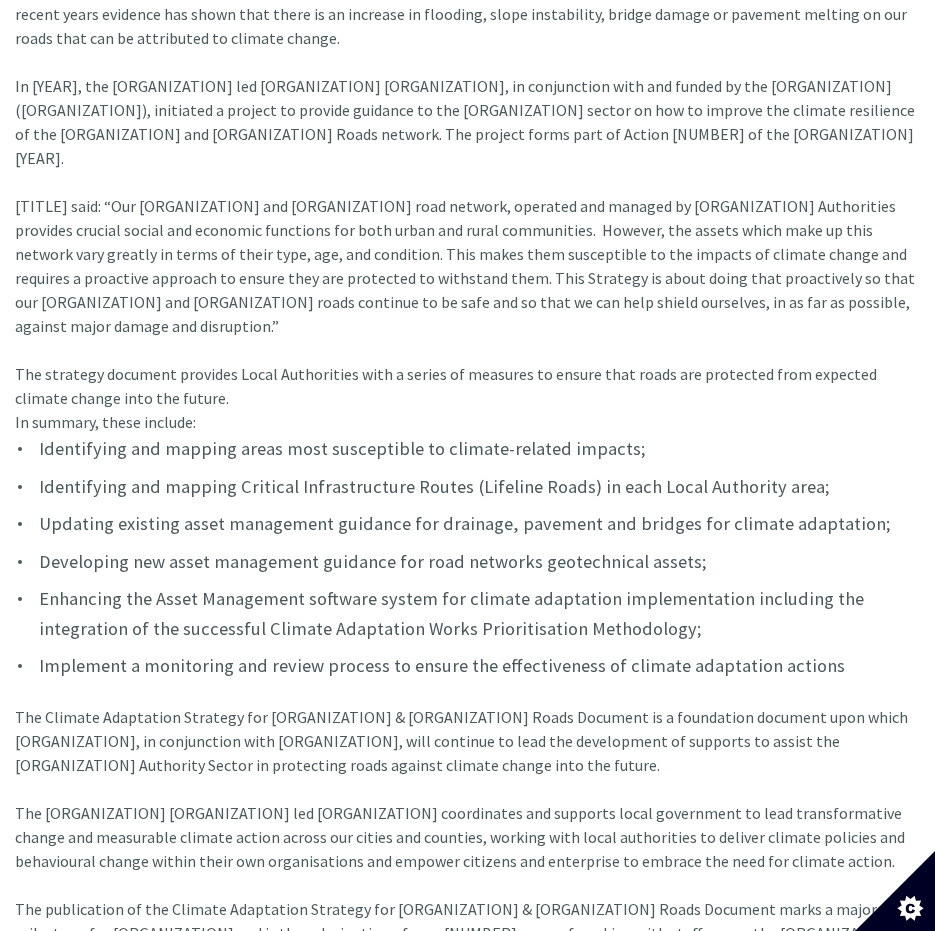 scroll, scrollTop: 999, scrollLeft: 0, axis: vertical 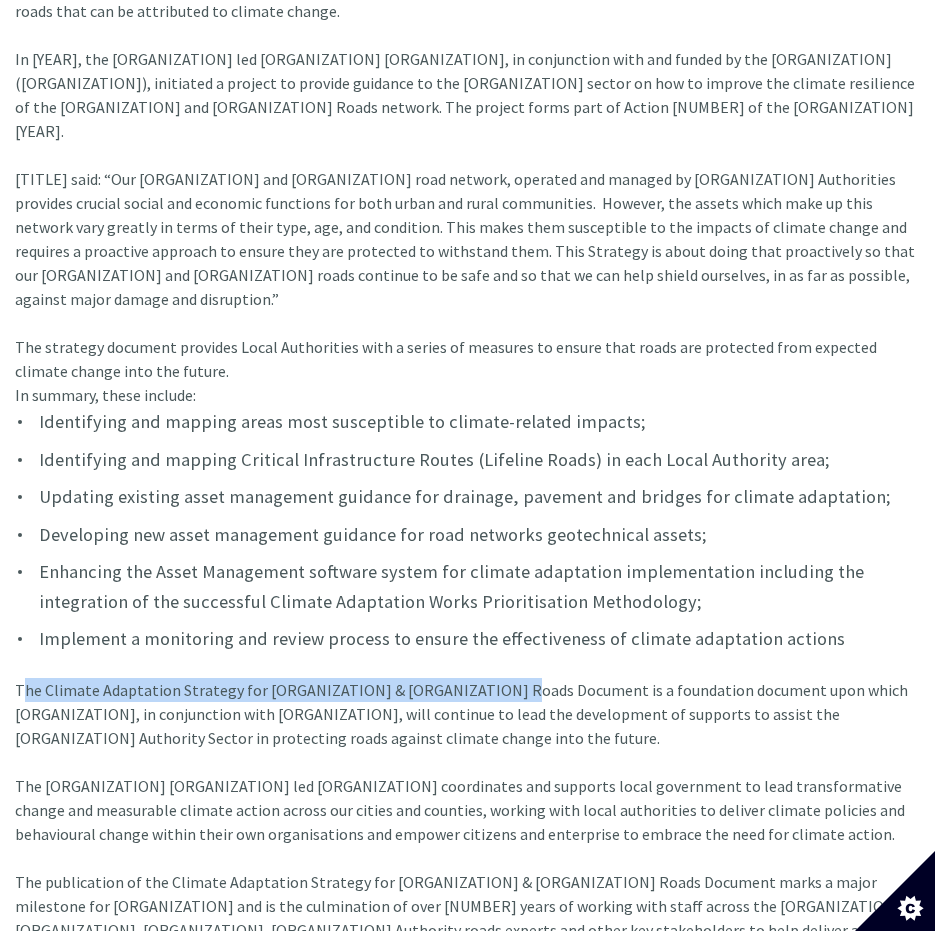 drag, startPoint x: 7, startPoint y: 617, endPoint x: 485, endPoint y: 621, distance: 478.01672 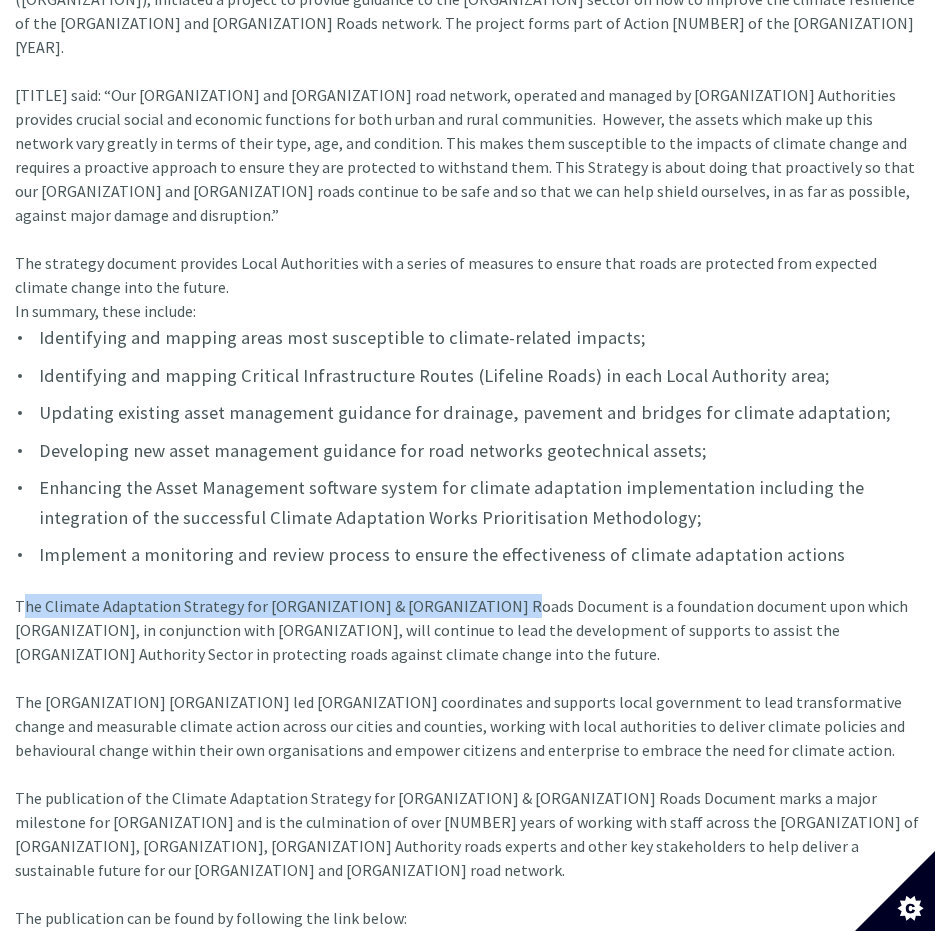 scroll, scrollTop: 1199, scrollLeft: 0, axis: vertical 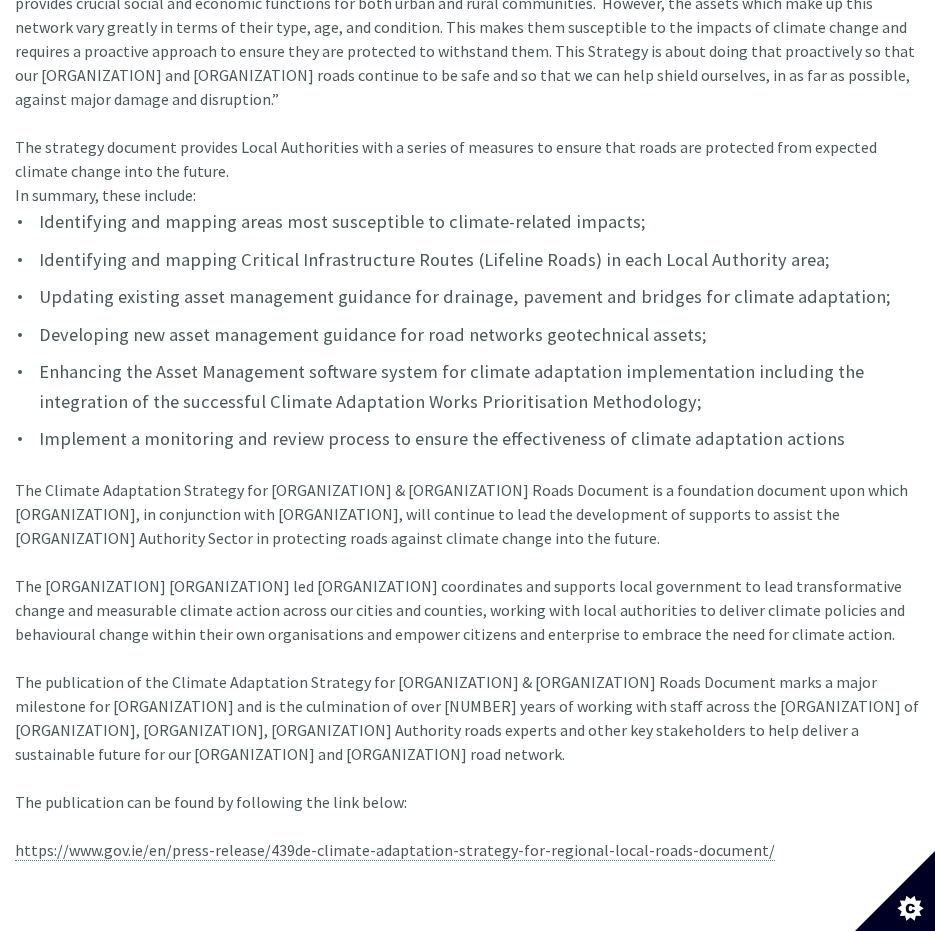 drag, startPoint x: 474, startPoint y: 631, endPoint x: 451, endPoint y: 674, distance: 48.76474 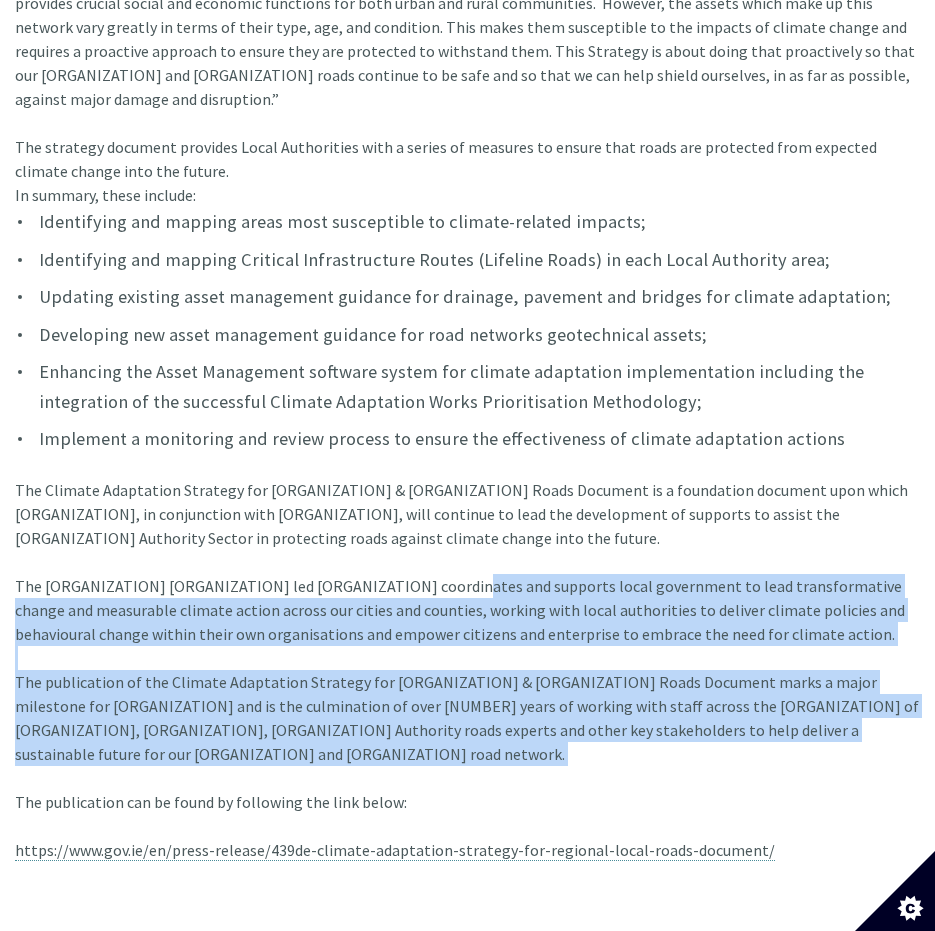 drag, startPoint x: 451, startPoint y: 692, endPoint x: 427, endPoint y: 504, distance: 189.52573 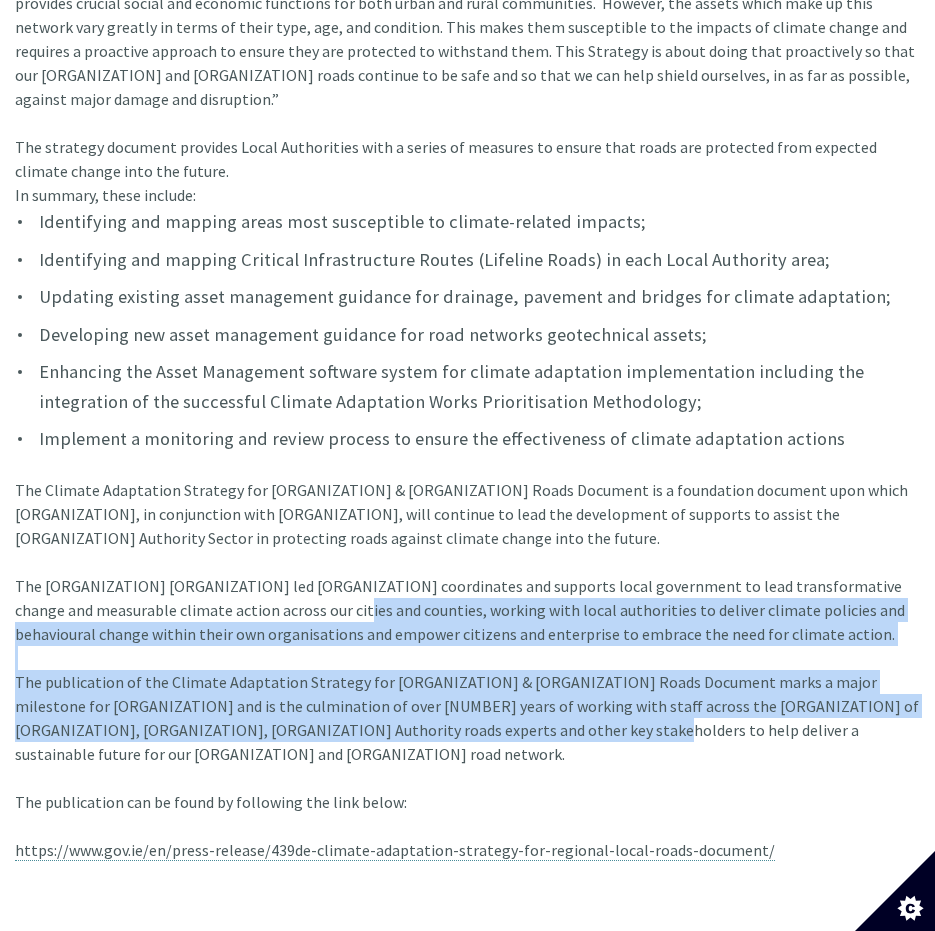 drag, startPoint x: 275, startPoint y: 529, endPoint x: 436, endPoint y: 657, distance: 205.6818 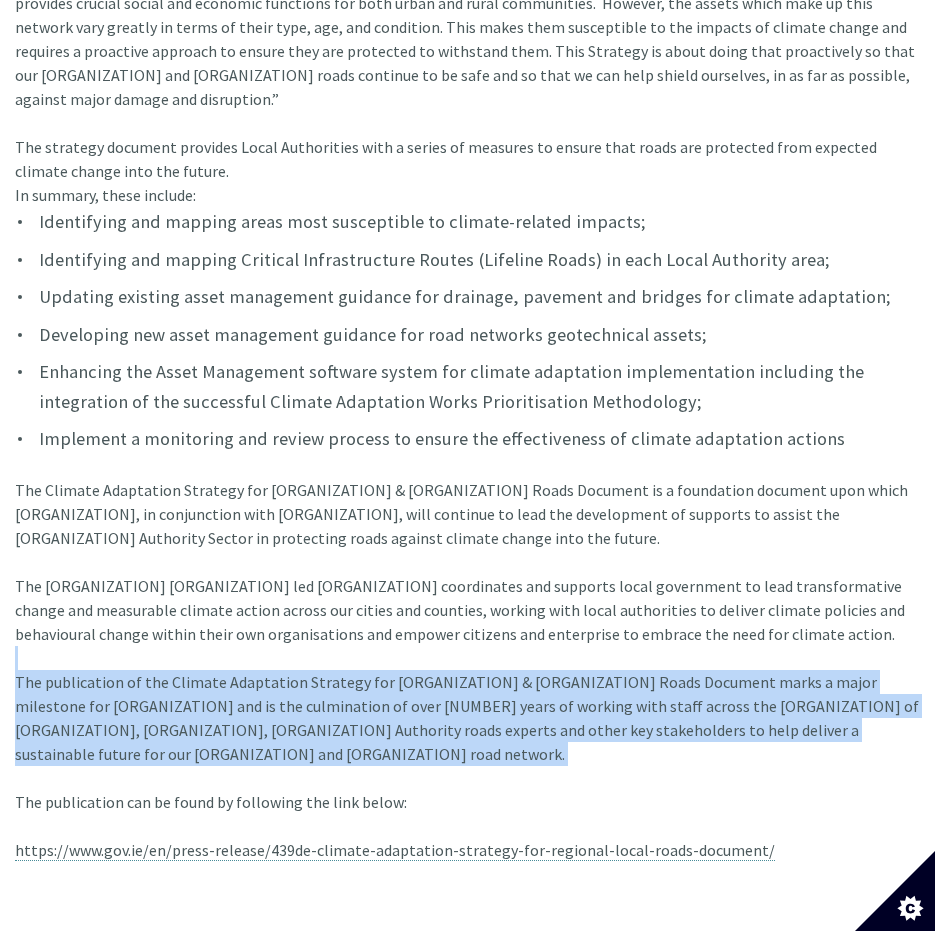 drag, startPoint x: 380, startPoint y: 672, endPoint x: 374, endPoint y: 579, distance: 93.193344 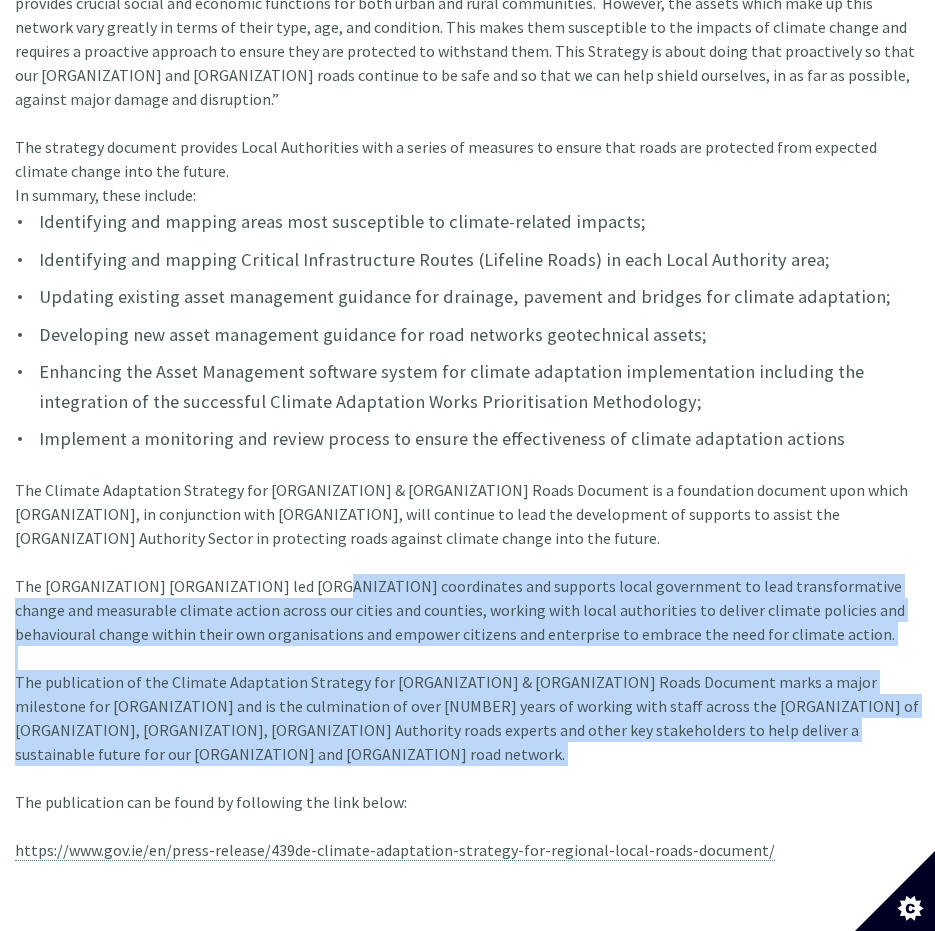 drag, startPoint x: 307, startPoint y: 508, endPoint x: 413, endPoint y: 673, distance: 196.11476 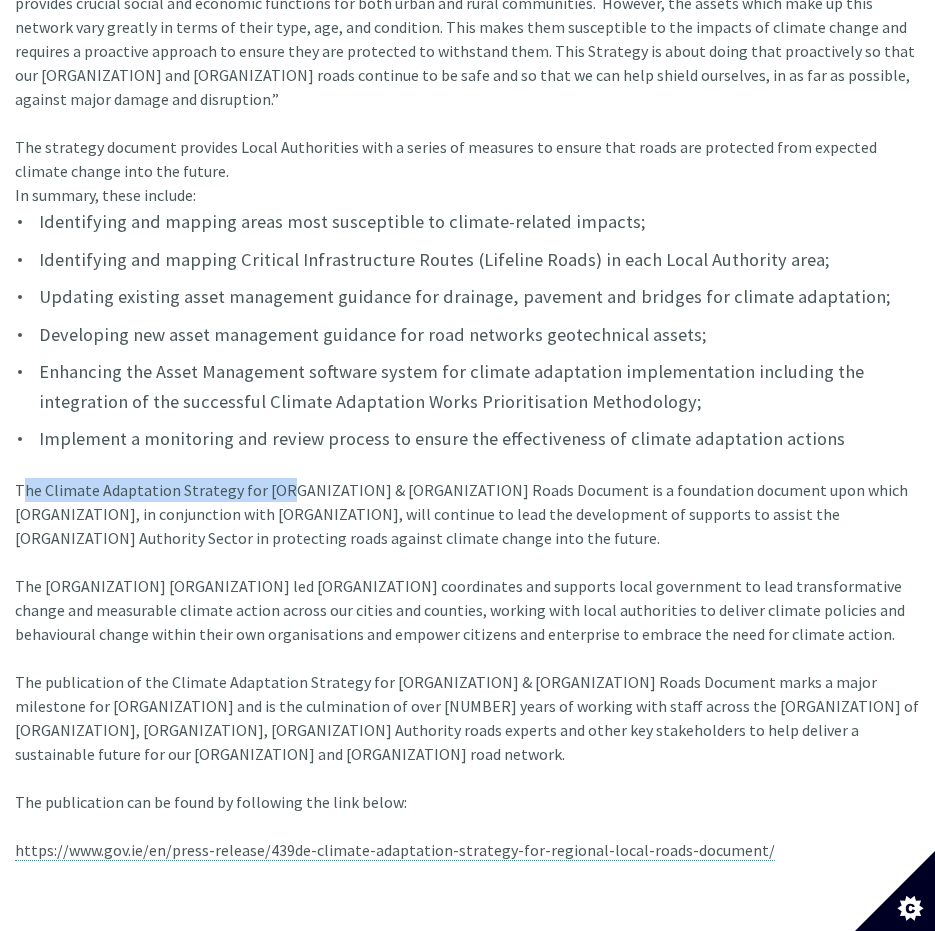 drag, startPoint x: 16, startPoint y: 417, endPoint x: 272, endPoint y: 429, distance: 256.2811 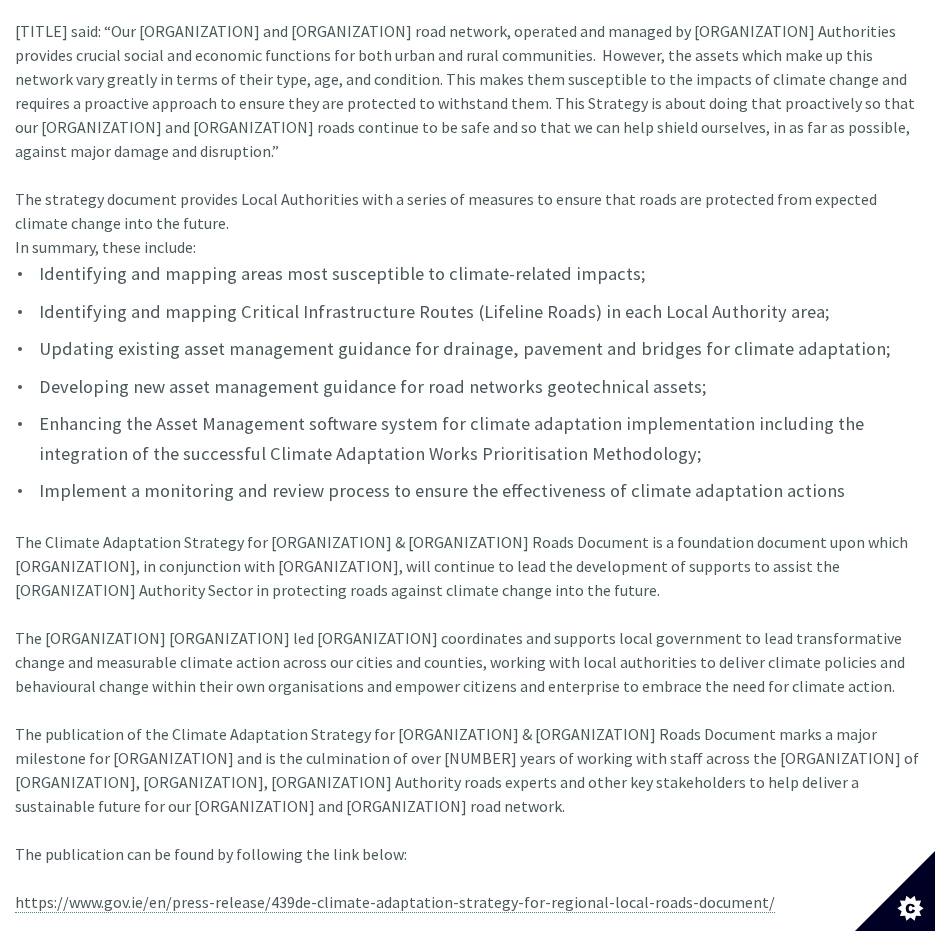 scroll, scrollTop: 1300, scrollLeft: 0, axis: vertical 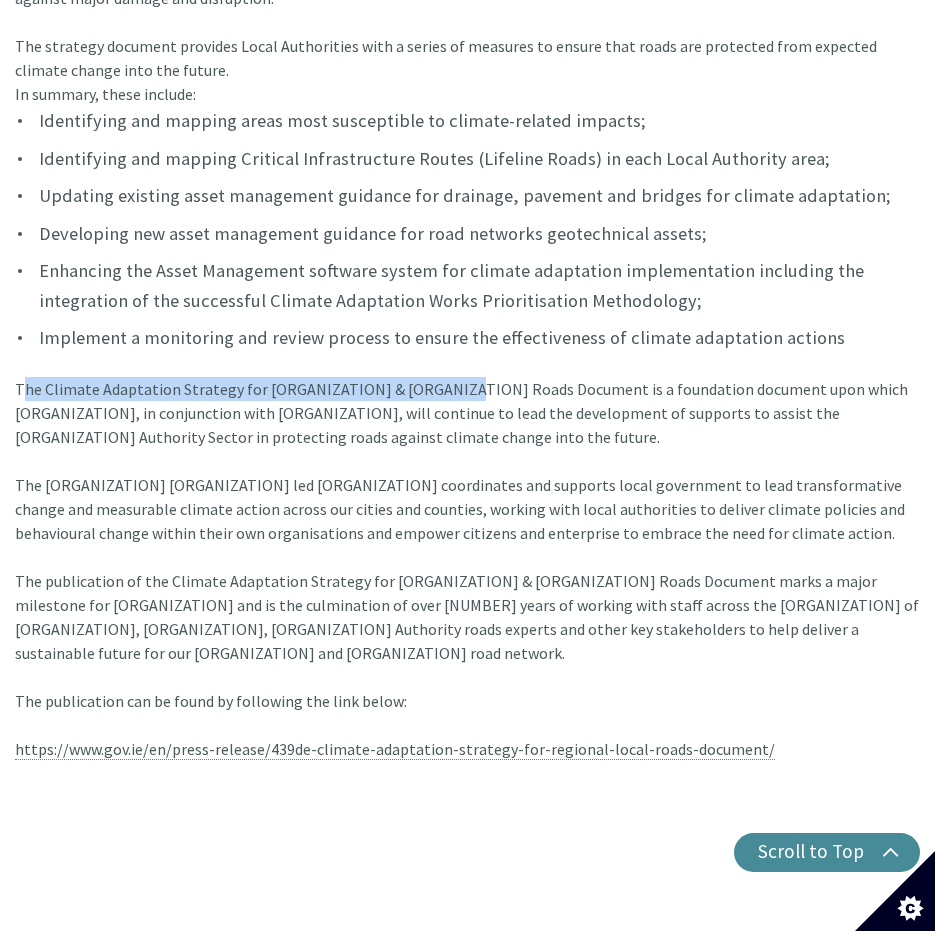 drag, startPoint x: 9, startPoint y: 316, endPoint x: 430, endPoint y: 327, distance: 421.14368 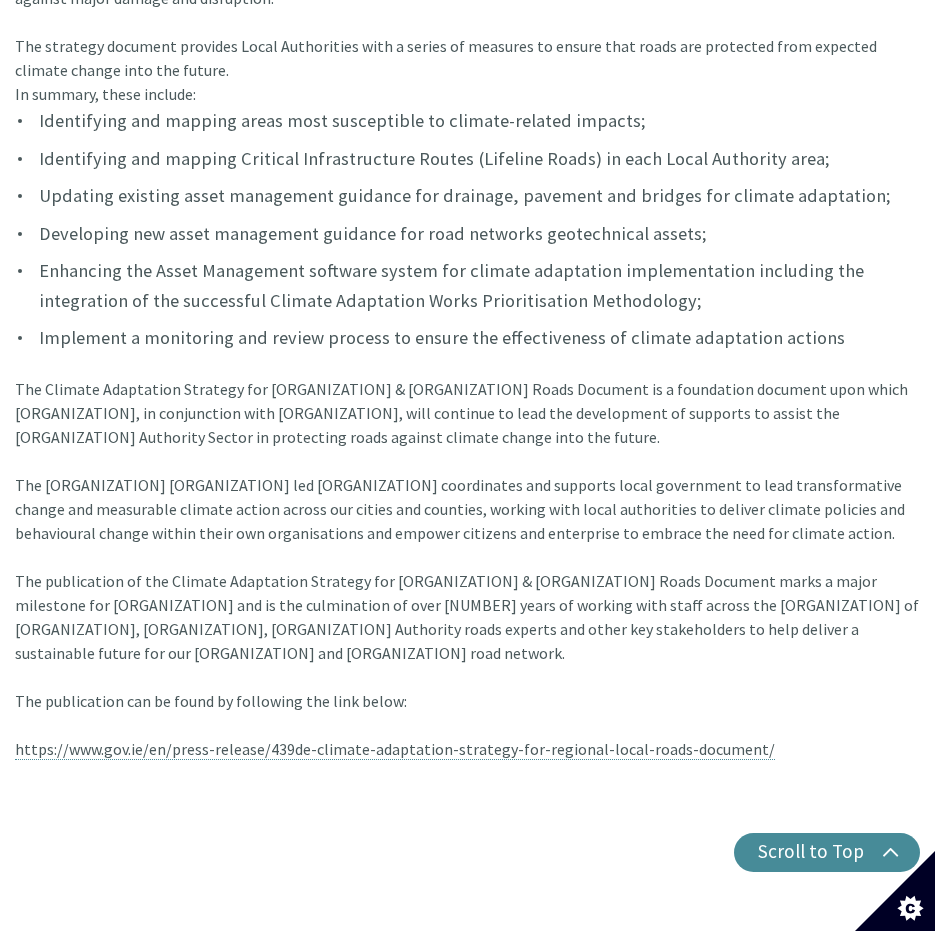 click on "Date:  [DATE]
New strategy to help protect our roads from the impacts of climate change
On Friday [DATE] last the Minister for [ORGANIZATION], [NAME] T.D., launched the publication of the “ Climate Adaptation Strategy for [ORGANIZATION] & [ORGANIZATION] Roads ” Document and Technical Guidance Annexes, setting out how roads across [LOCATION] can be protected and reinforced proactively to withstand the impact of climate change.
The [ORGANIZATION] and [ORGANIZATION] road network in [LOCATION] consists of approximately [NUMBER] kms of roads ranging in type from minor roads serving a small number of isolated dwellings in rural settings, to busy inter-urban routes connecting large provincial towns. In total, the network carries almost [NUMBER]% of all road traffic nationally and it therefore serves critical social and economic functions for citizens and the economy.
In summary, these include:" at bounding box center (467, 5) 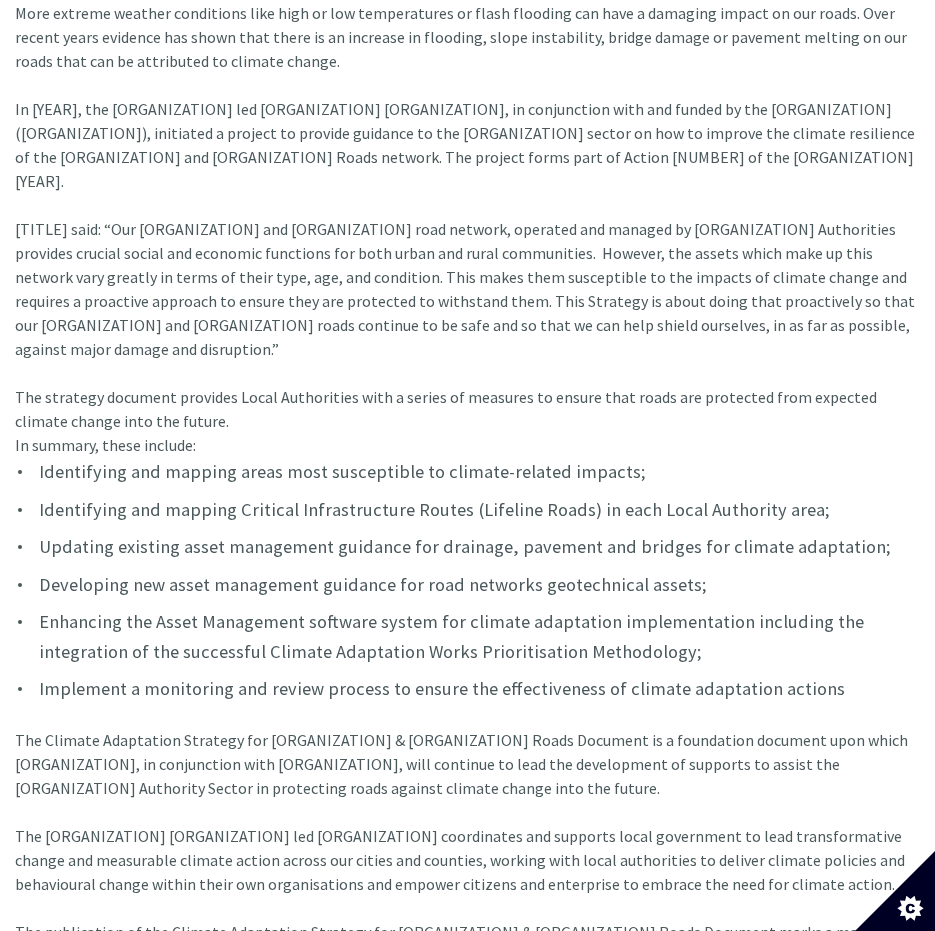 scroll, scrollTop: 1200, scrollLeft: 0, axis: vertical 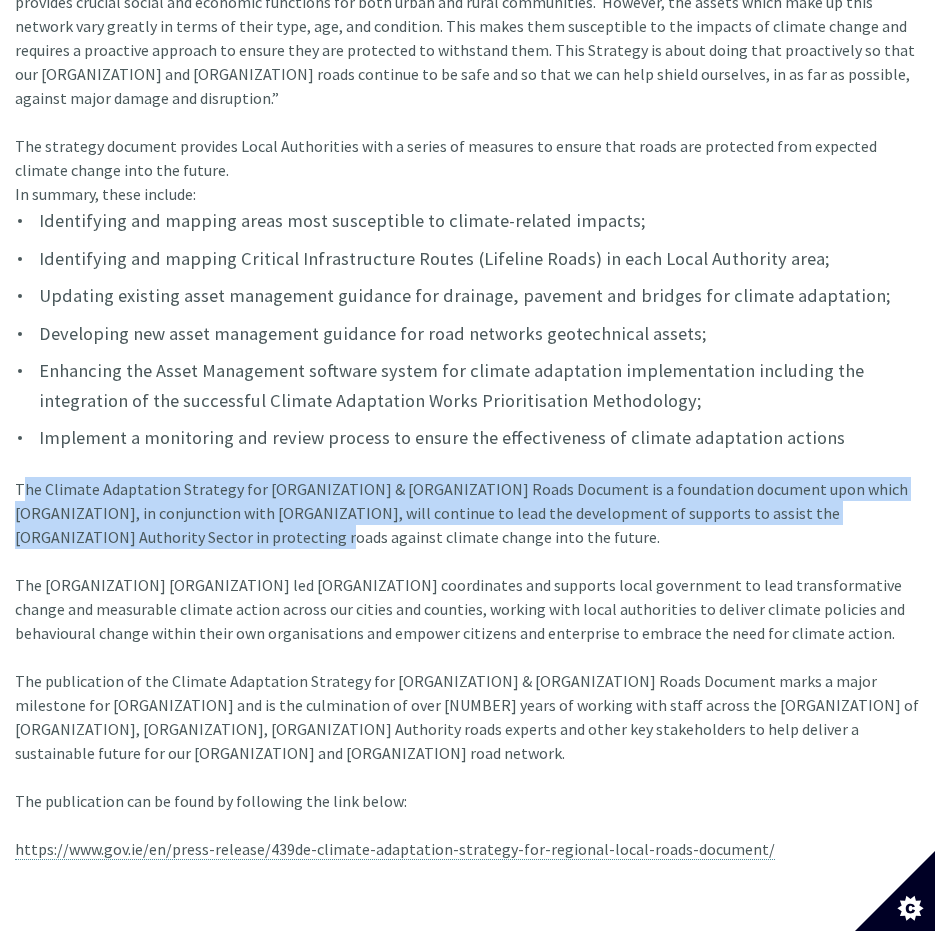 drag, startPoint x: 13, startPoint y: 413, endPoint x: 128, endPoint y: 457, distance: 123.13001 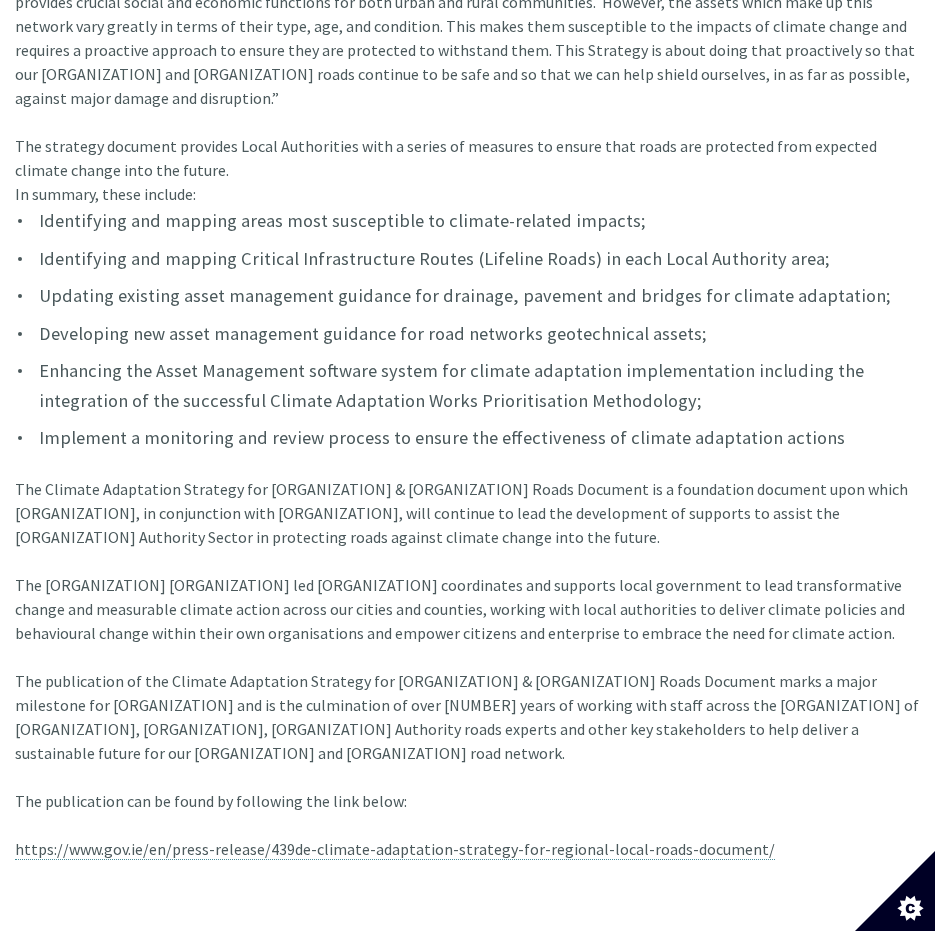 click on "Date:  [DATE]
New strategy to help protect our roads from the impacts of climate change
On Friday [DATE] last the Minister for [ORGANIZATION], [NAME] T.D., launched the publication of the “ Climate Adaptation Strategy for [ORGANIZATION] & [ORGANIZATION] Roads ” Document and Technical Guidance Annexes, setting out how roads across [LOCATION] can be protected and reinforced proactively to withstand the impact of climate change.
The [ORGANIZATION] and [ORGANIZATION] road network in [LOCATION] consists of approximately [NUMBER] kms of roads ranging in type from minor roads serving a small number of isolated dwellings in rural settings, to busy inter-urban routes connecting large provincial towns. In total, the network carries almost [NUMBER]% of all road traffic nationally and it therefore serves critical social and economic functions for citizens and the economy.
In summary, these include:" at bounding box center (467, 105) 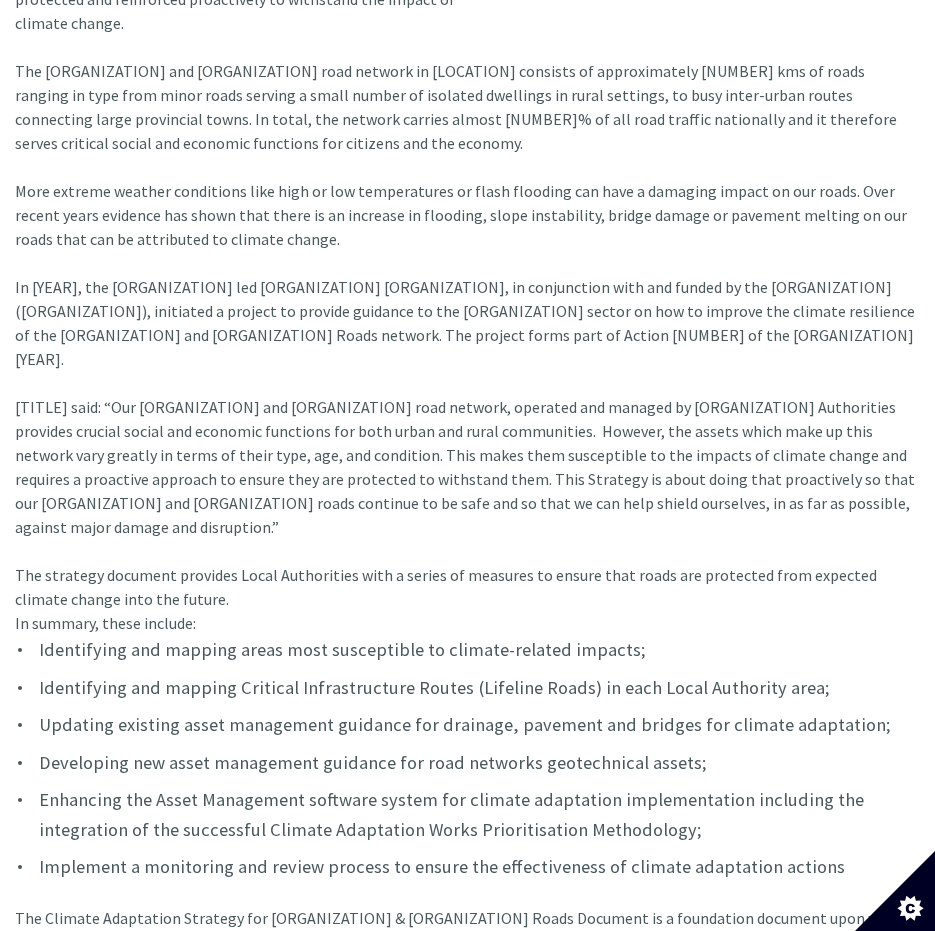 scroll, scrollTop: 700, scrollLeft: 0, axis: vertical 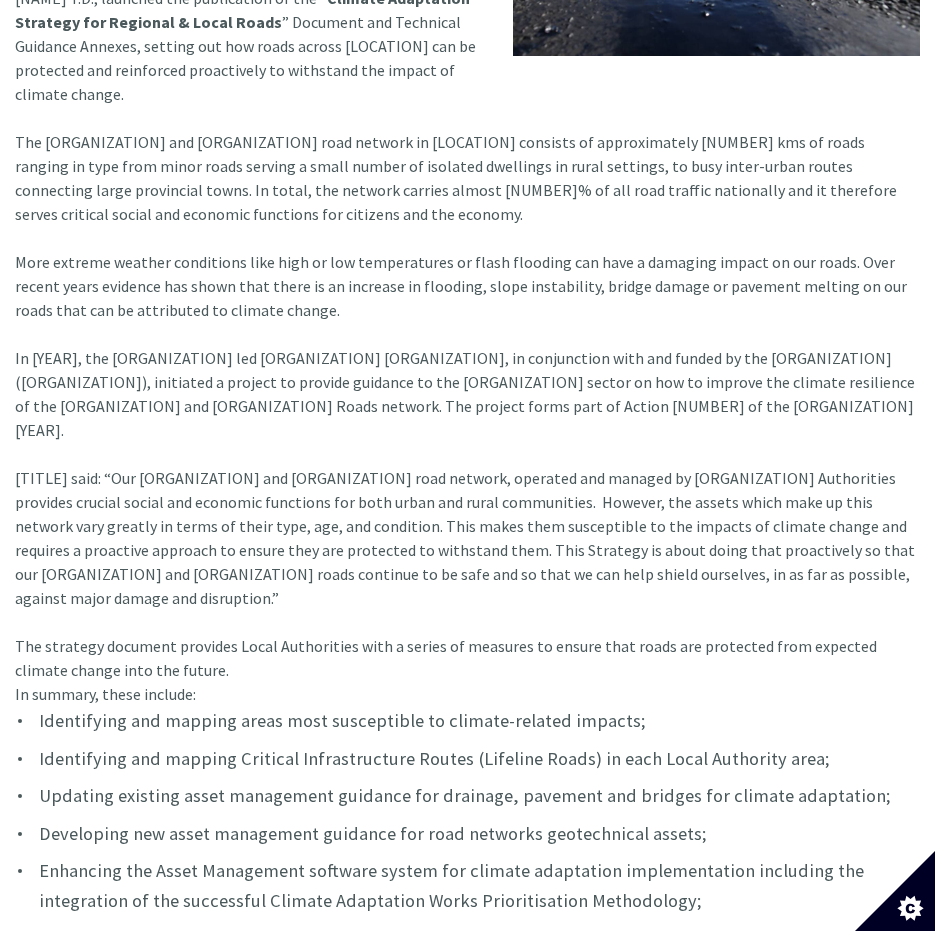 drag, startPoint x: 16, startPoint y: 575, endPoint x: 169, endPoint y: 606, distance: 156.10893 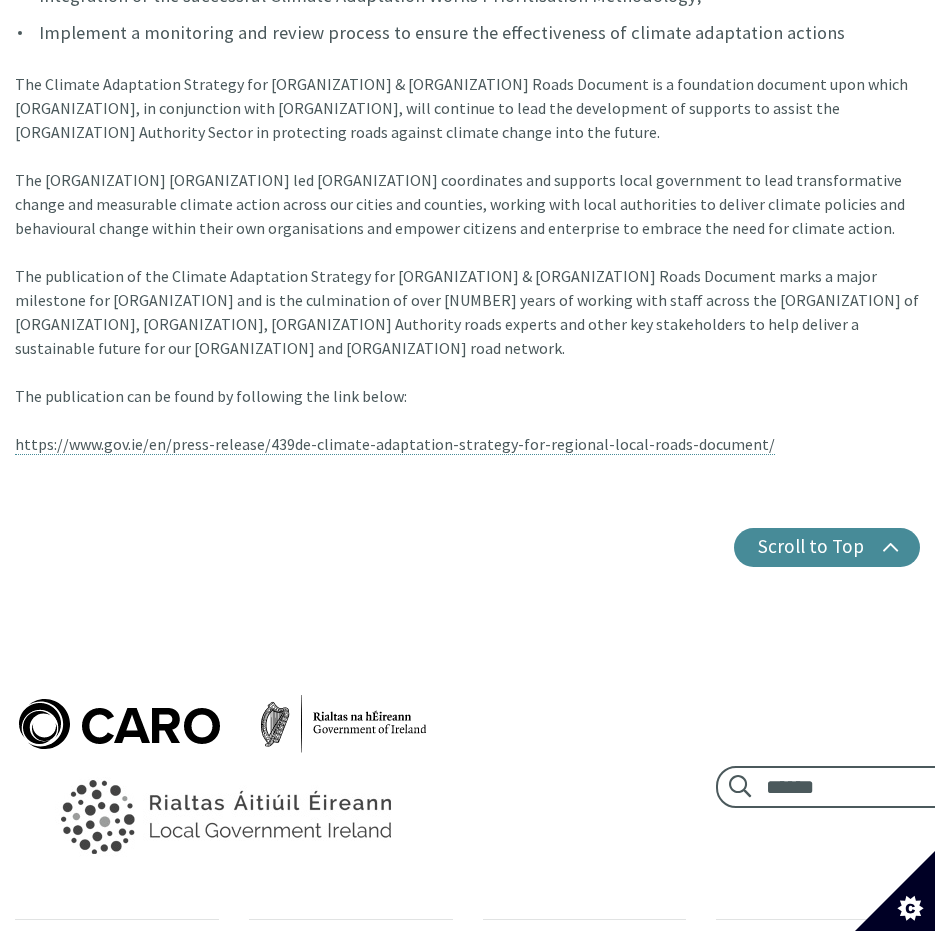 scroll, scrollTop: 1399, scrollLeft: 0, axis: vertical 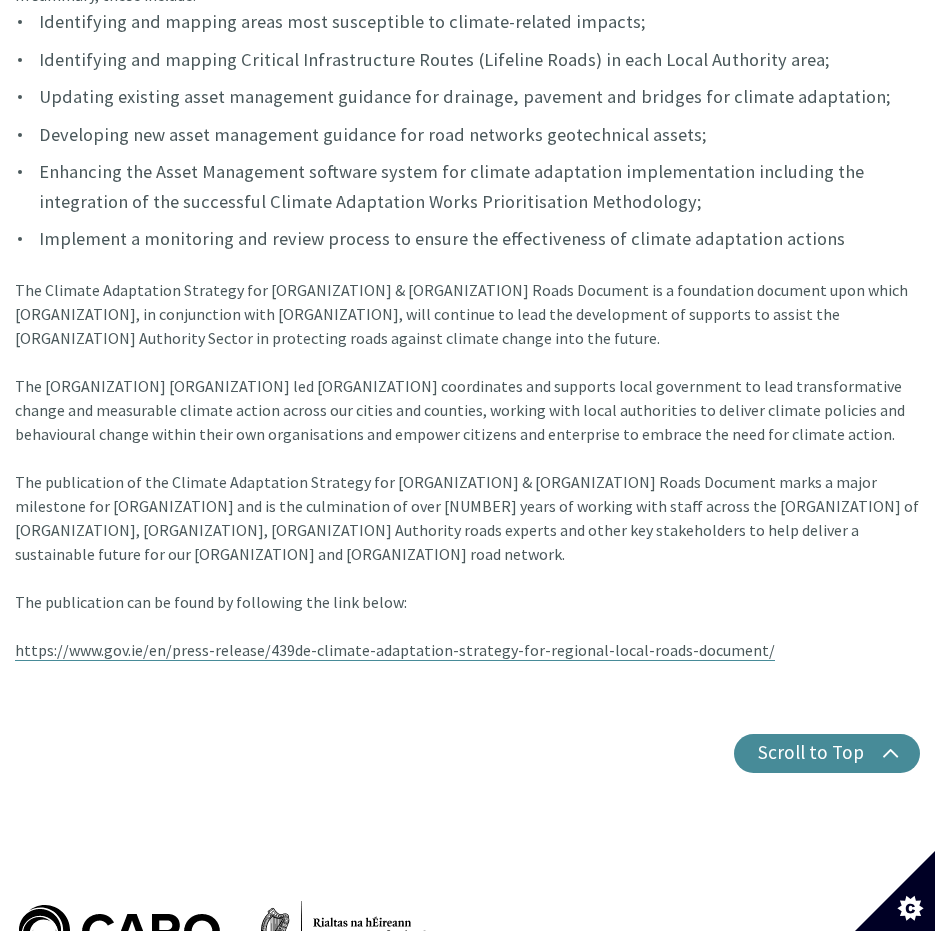 click on "https://www.gov.ie/en/press-release/439de-climate-adaptation-strategy-for-regional-local-roads-document/" at bounding box center [395, 650] 